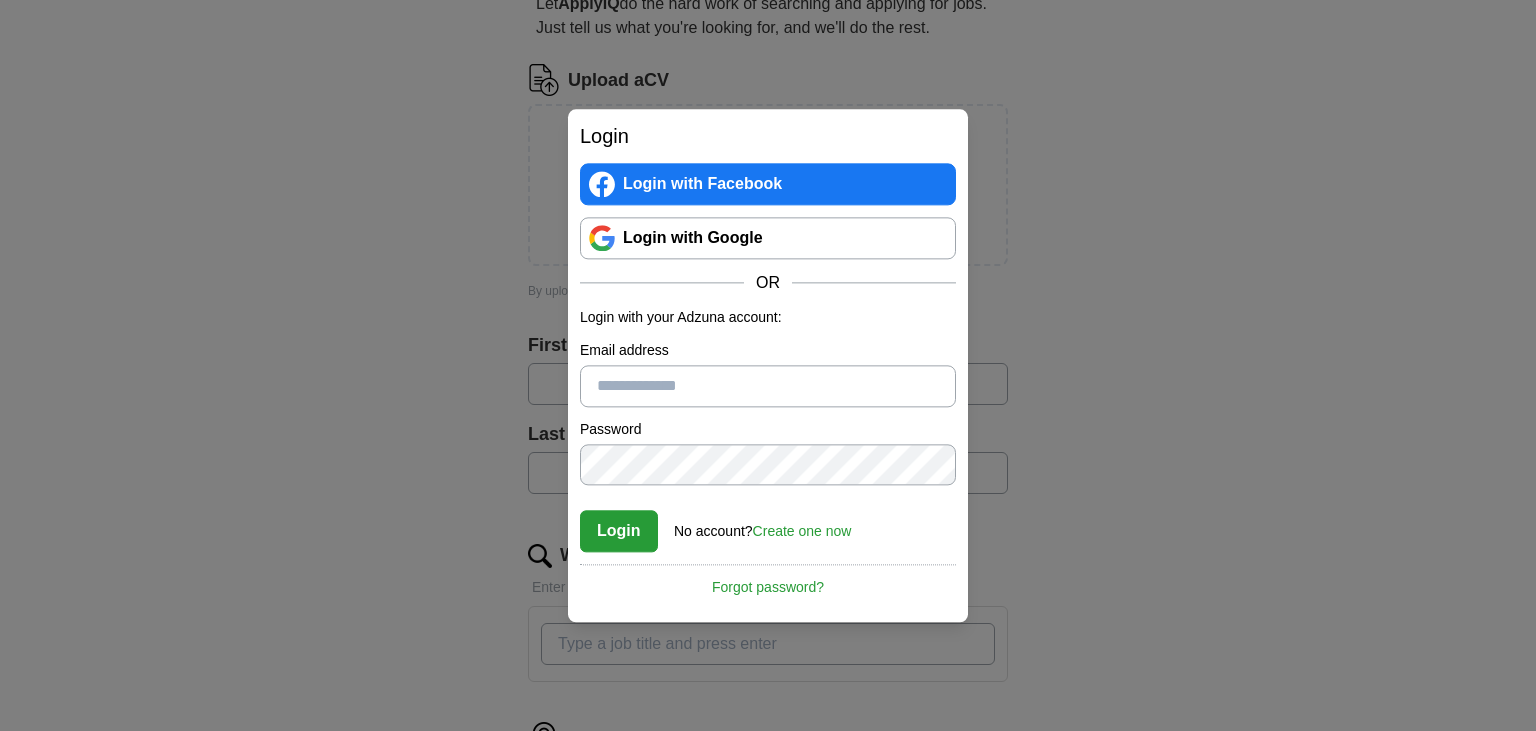 scroll, scrollTop: 0, scrollLeft: 0, axis: both 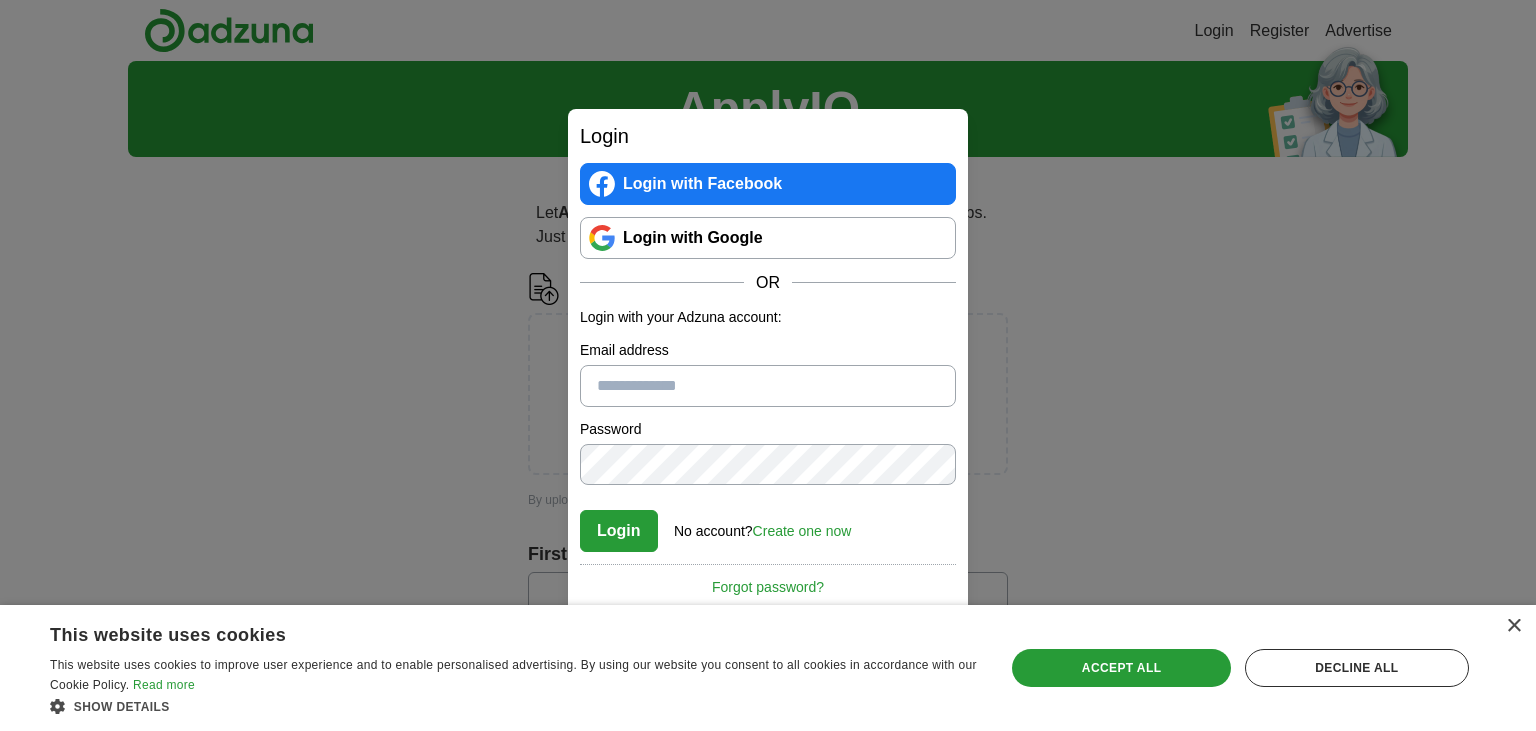 drag, startPoint x: 645, startPoint y: 373, endPoint x: 618, endPoint y: 367, distance: 27.658634 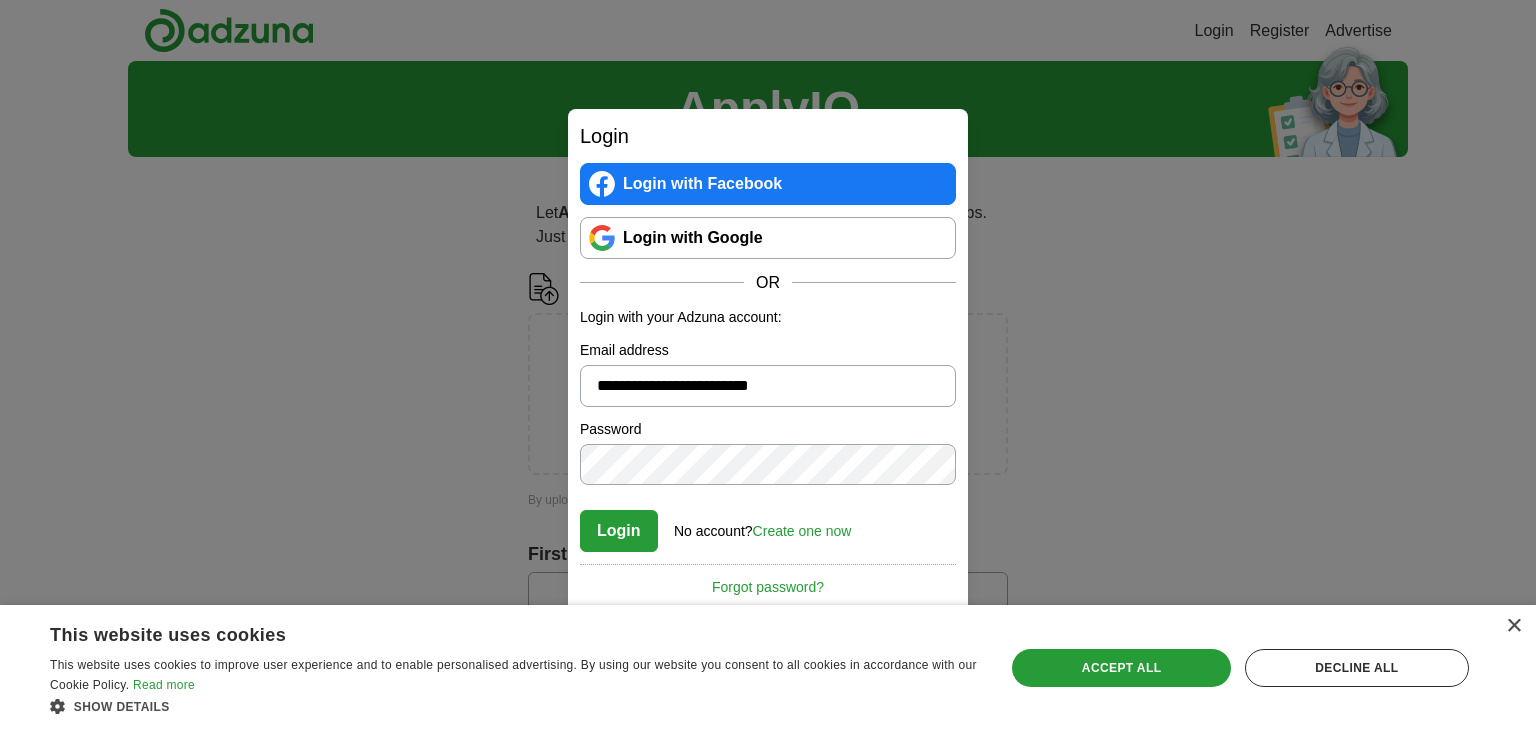 type on "**********" 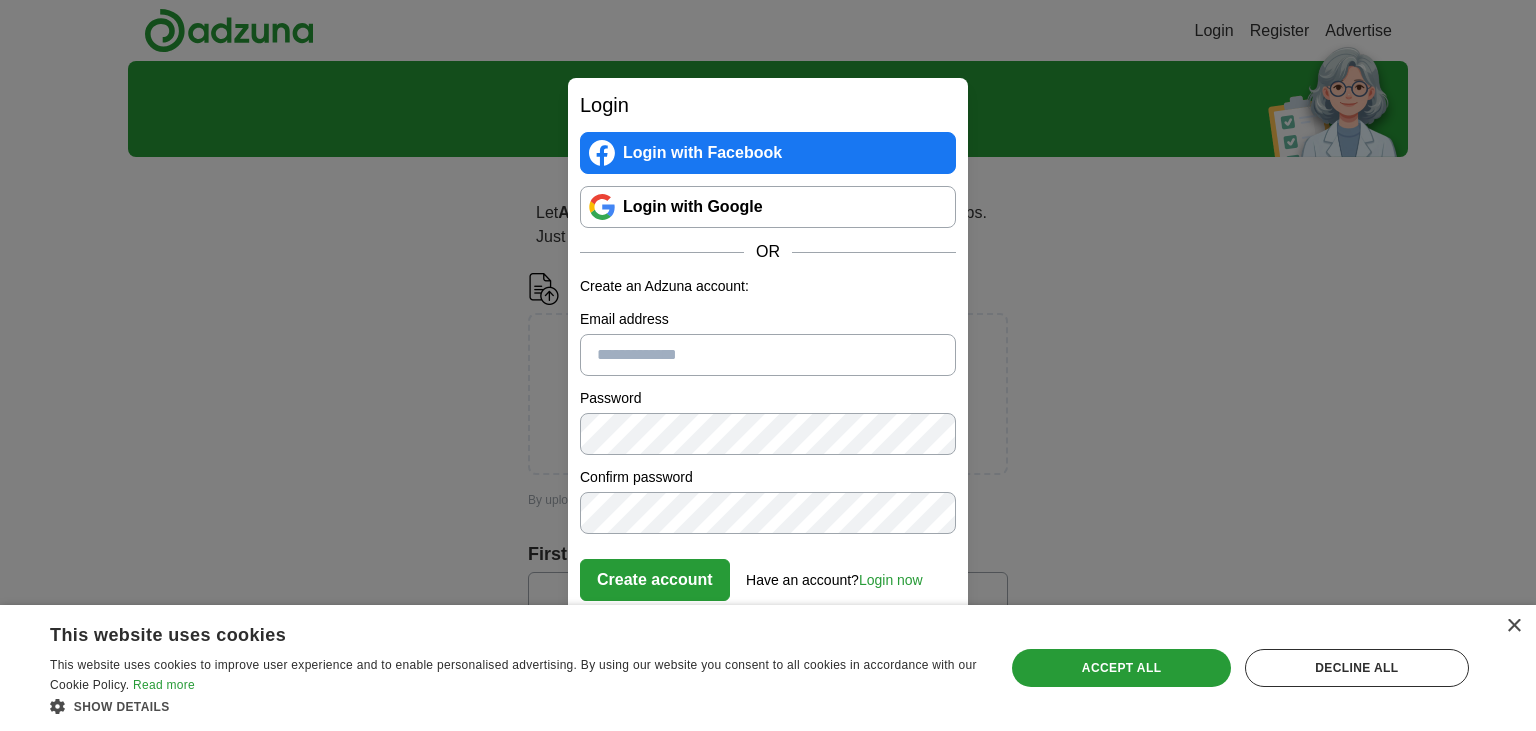 click on "Email address" at bounding box center (768, 355) 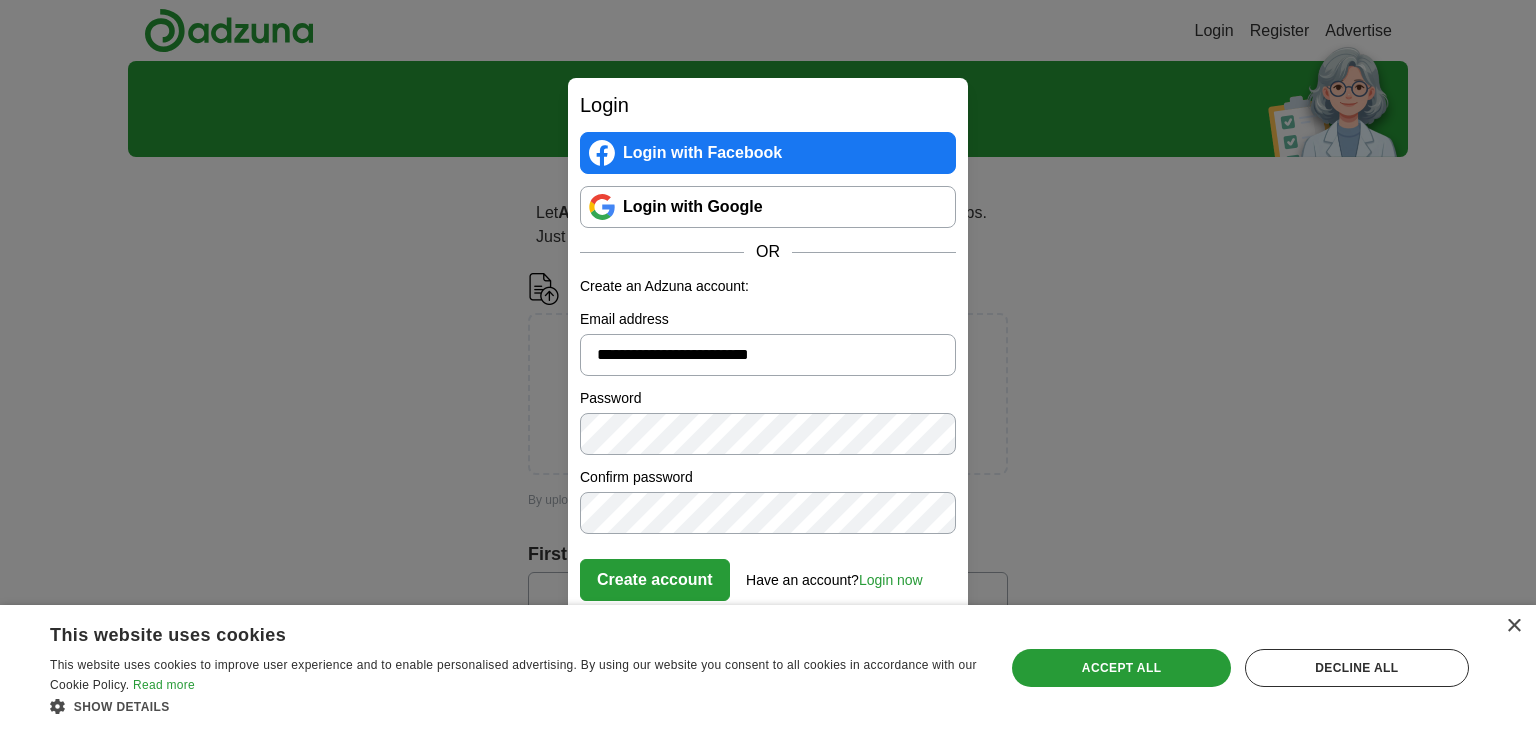 type on "**********" 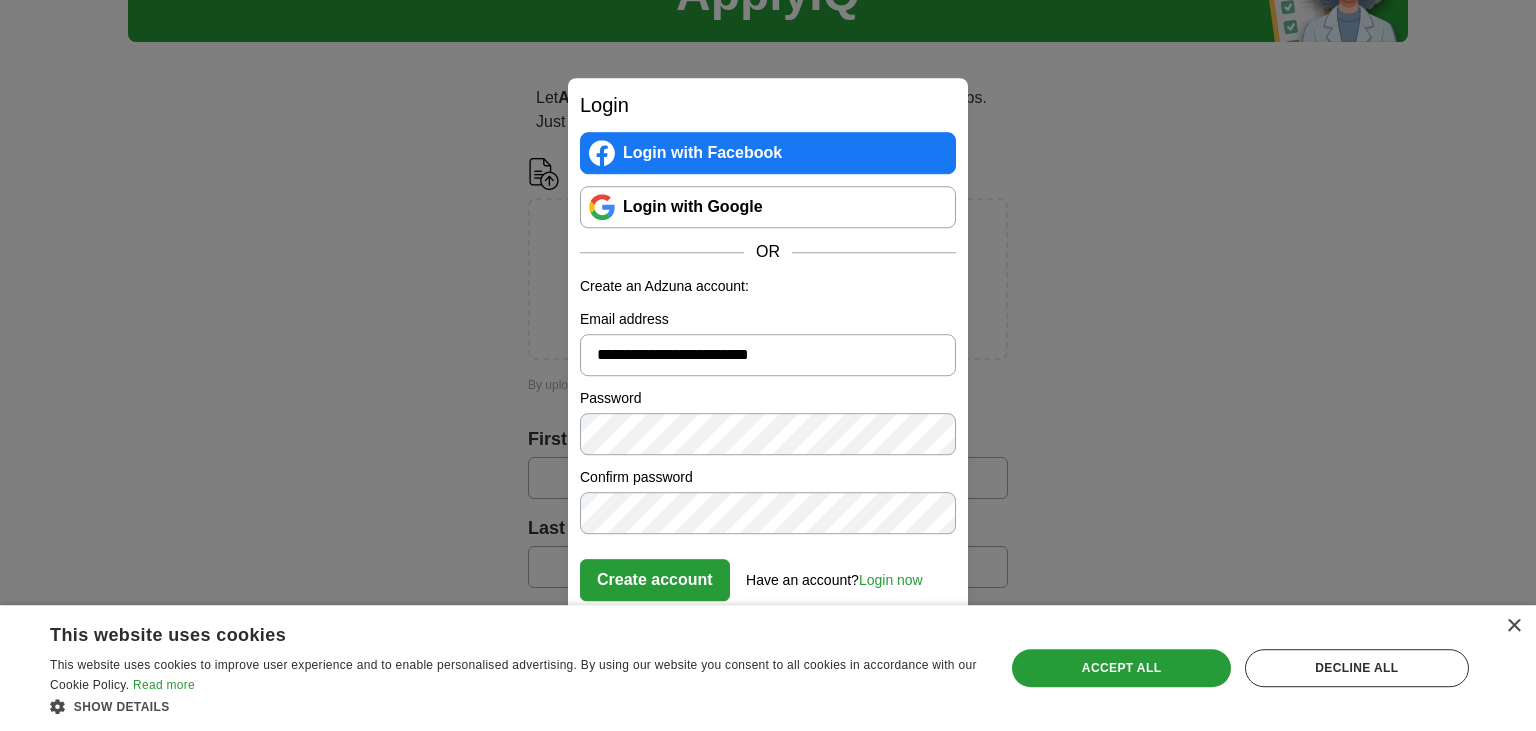 scroll, scrollTop: 281, scrollLeft: 0, axis: vertical 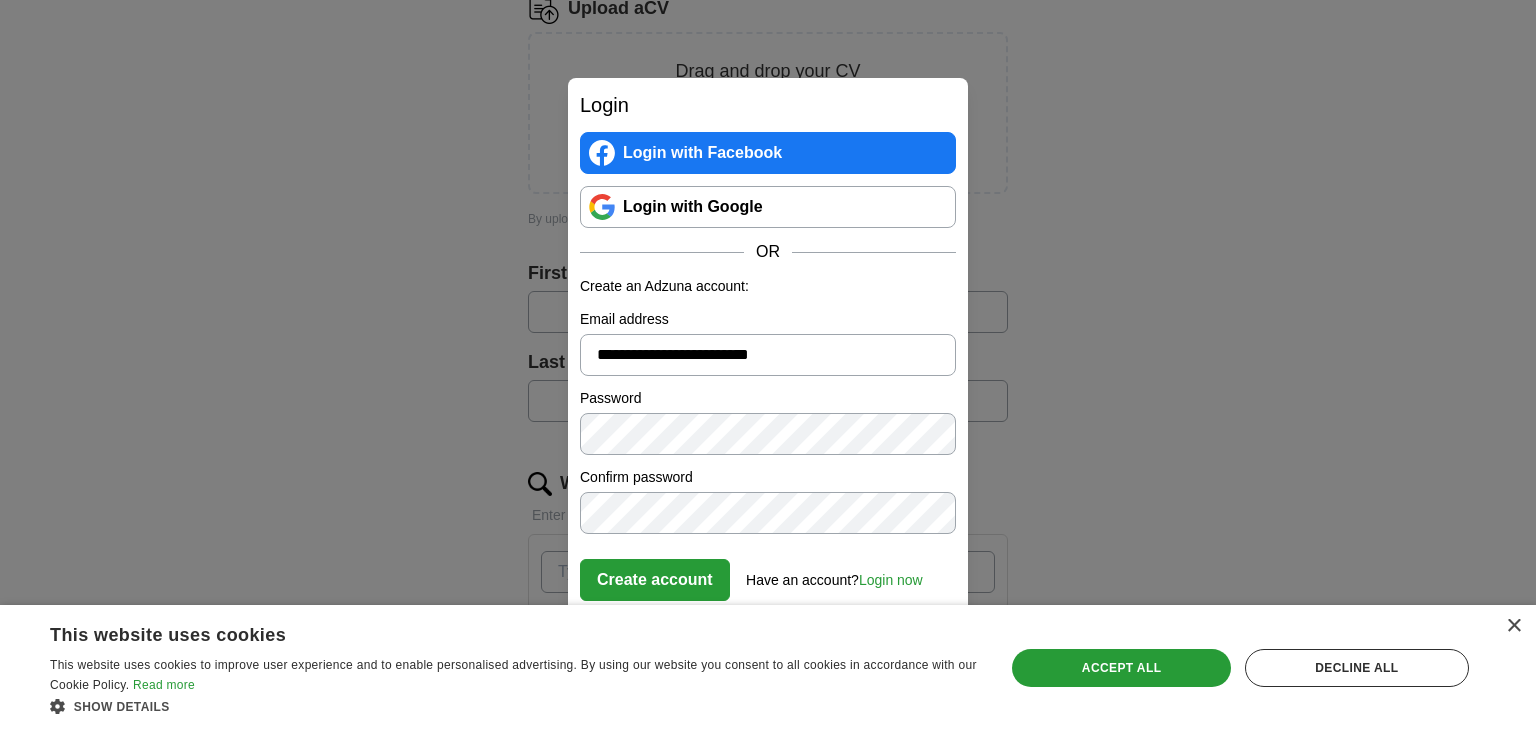 click on "Create account" at bounding box center (655, 580) 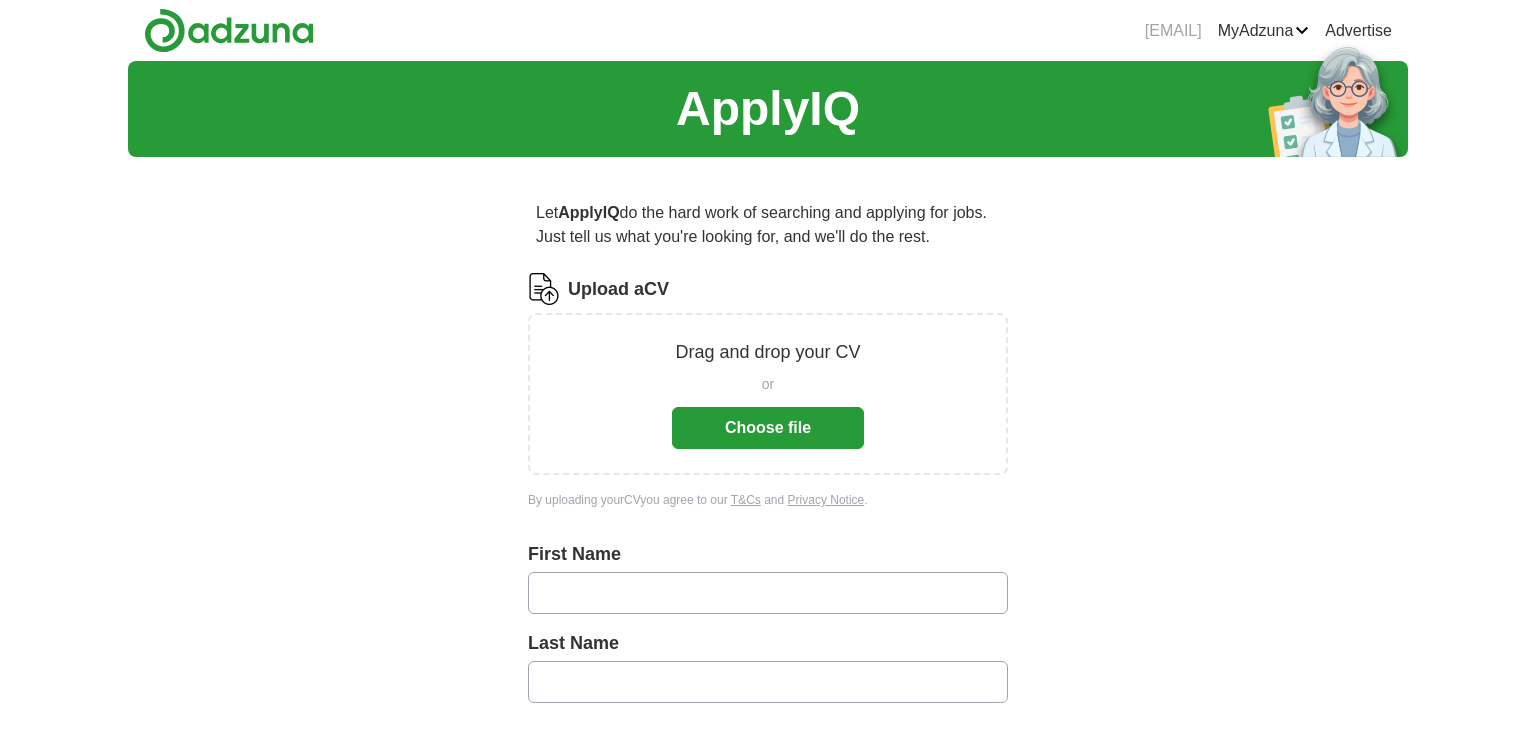 scroll, scrollTop: 281, scrollLeft: 0, axis: vertical 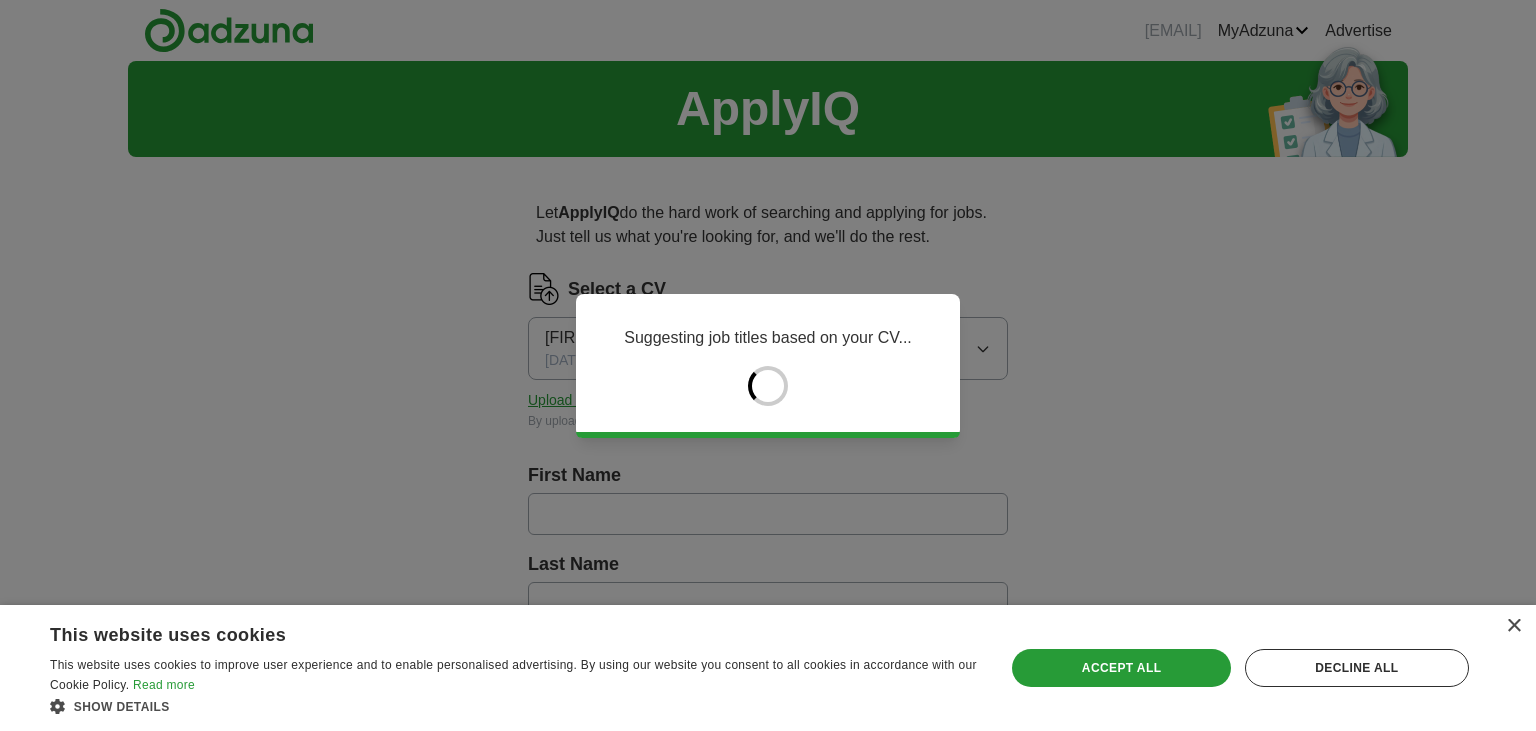 type on "******" 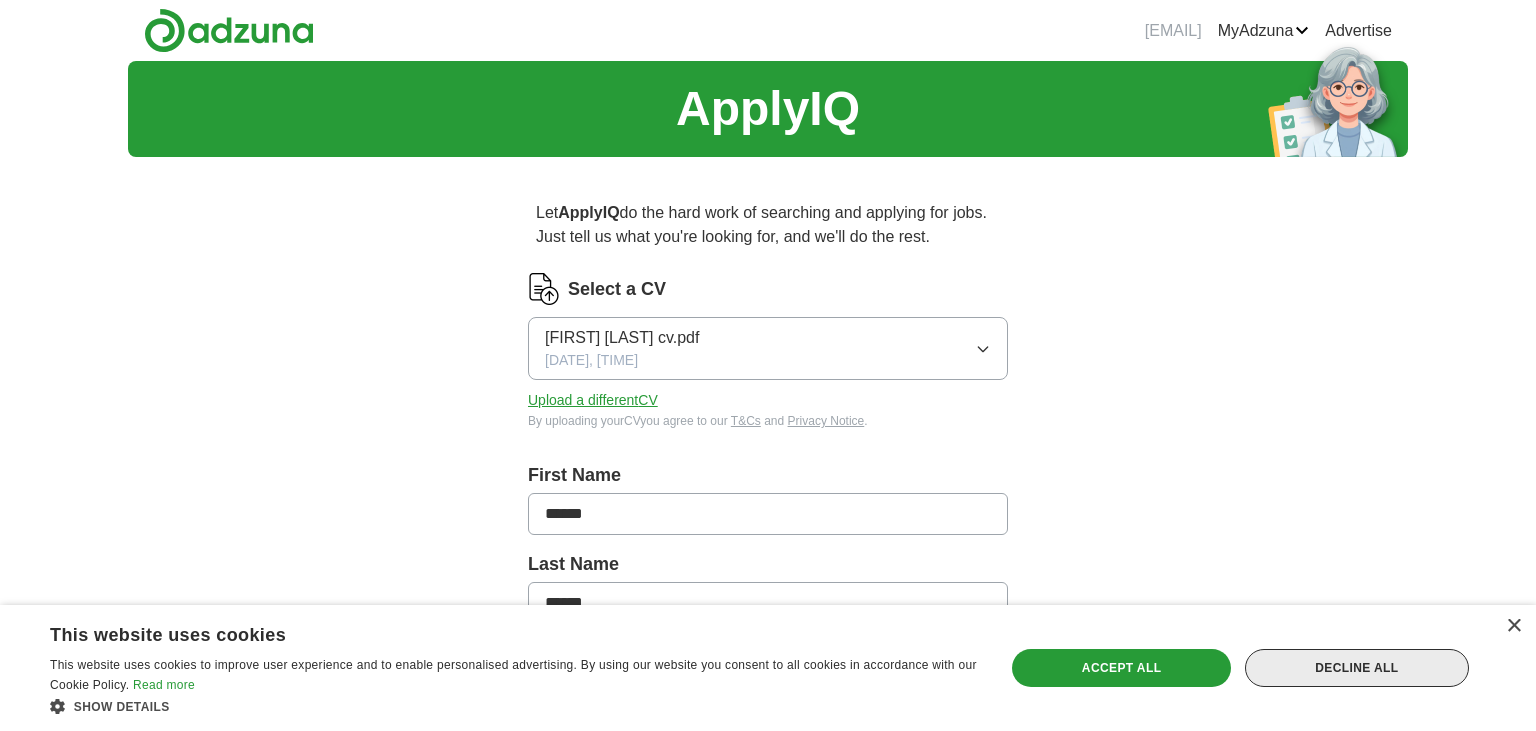click on "Decline all" at bounding box center [1357, 668] 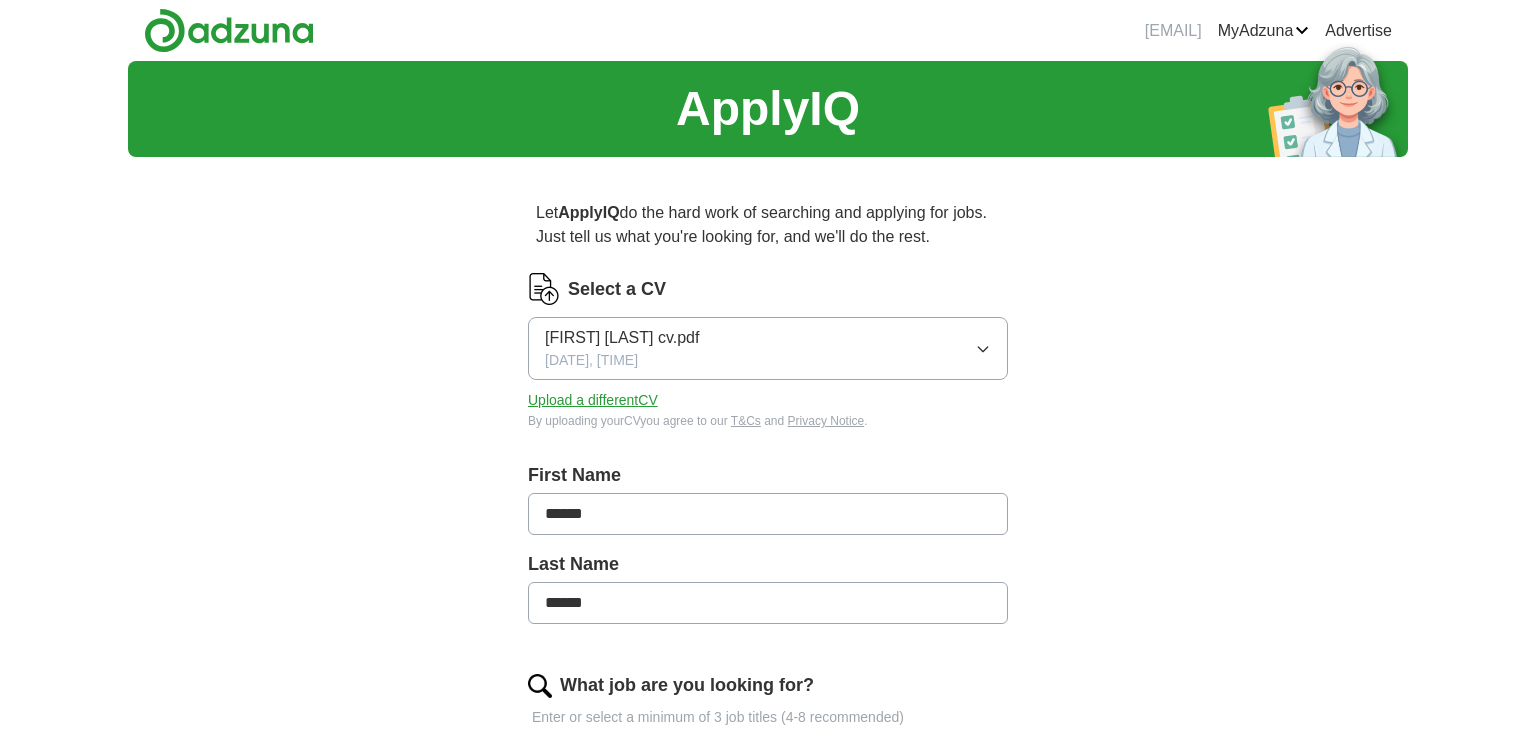 drag, startPoint x: 694, startPoint y: 510, endPoint x: 394, endPoint y: 498, distance: 300.2399 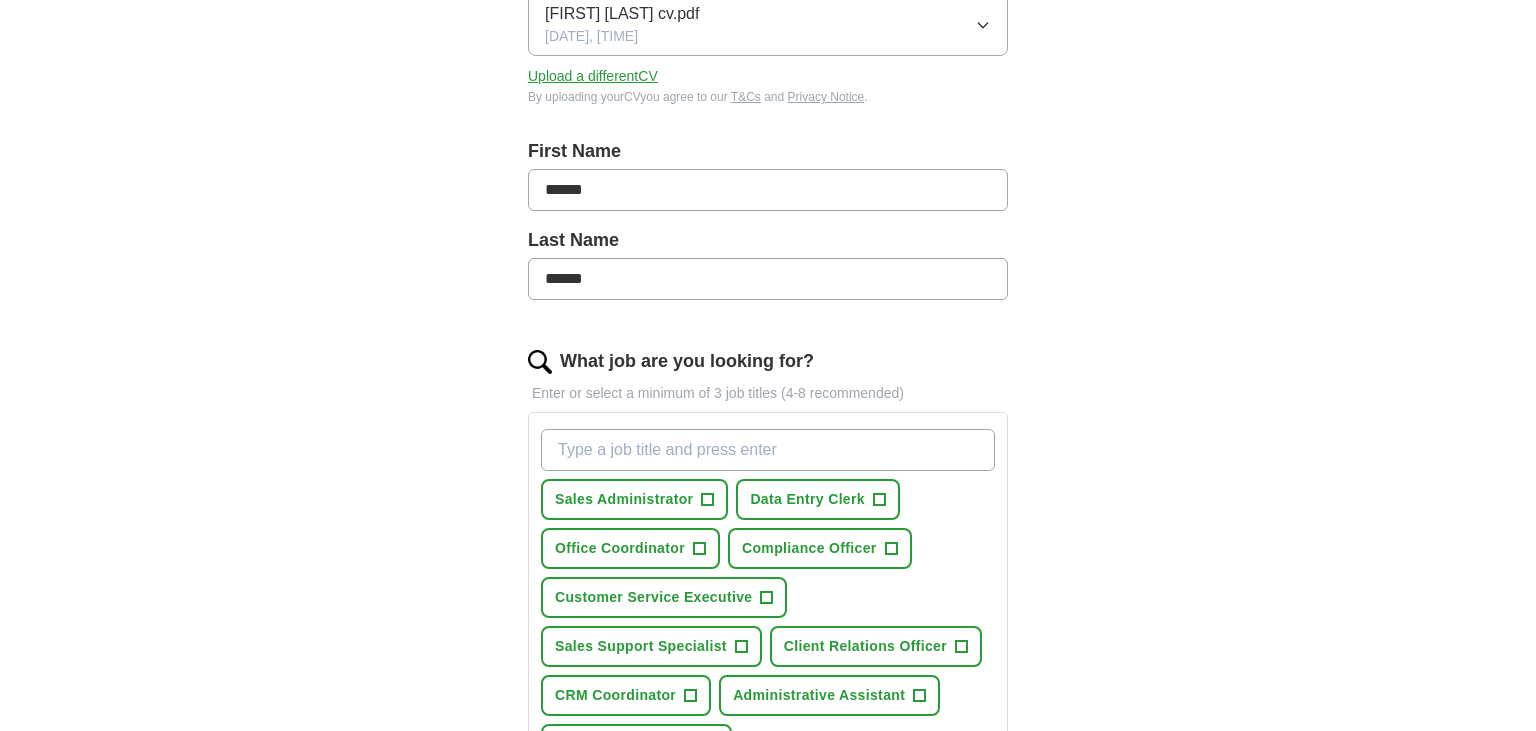 scroll, scrollTop: 281, scrollLeft: 0, axis: vertical 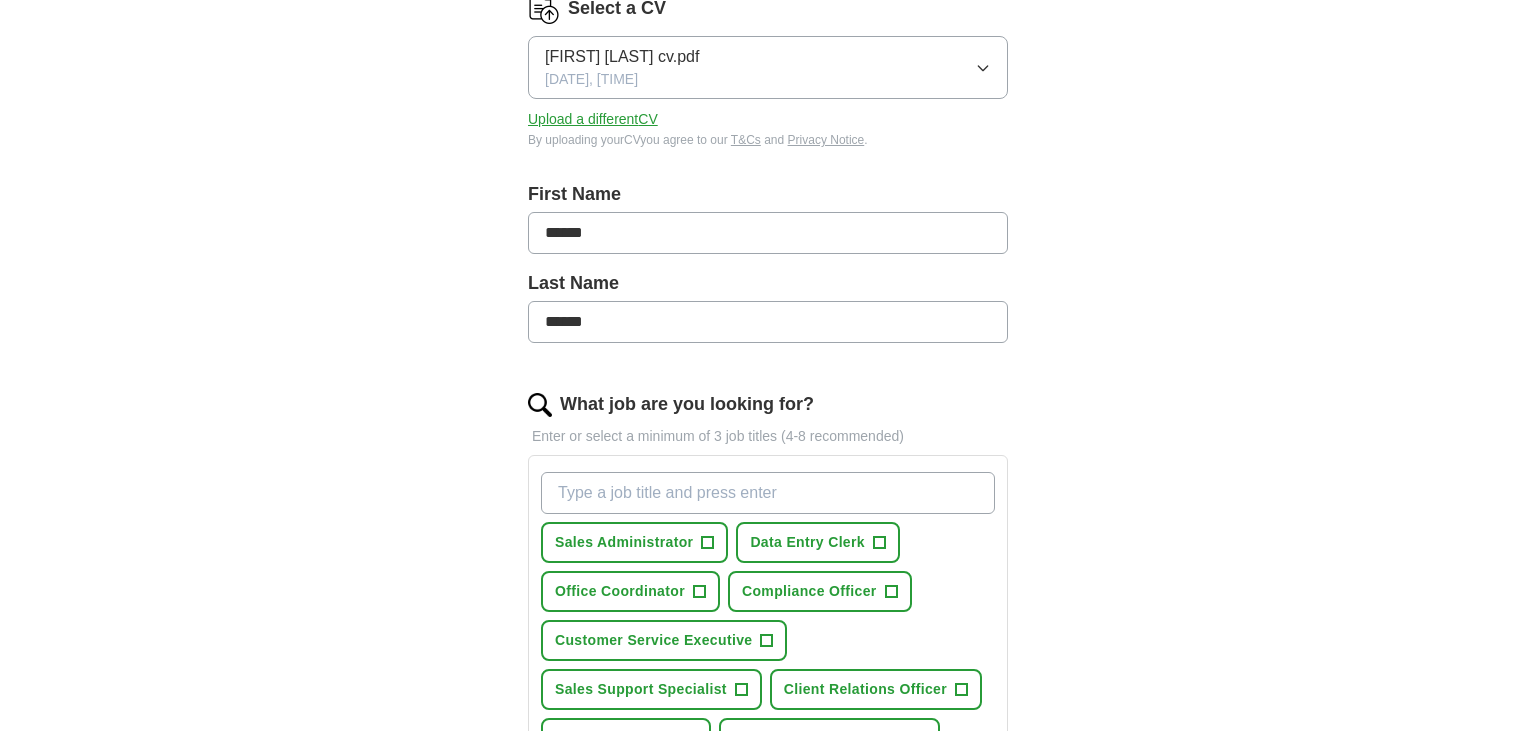 click on "ApplyIQ Let ApplyIQ do the hard work of searching and applying for jobs. Just tell us what you're looking for, and we'll do the rest. Select a CV [FIRST] [LAST] cv.pdf [DATE], [TIME] Upload a different CV By uploading your CV you agree to our T&Cs and Privacy Notice. First Name ****** Last Name ****** What job are you looking for? Enter or select a minimum of 3 job titles (4-8 recommended) Sales Administrator + Data Entry Clerk + Office Coordinator + Compliance Officer + Customer Service Executive + Sales Support Specialist + Client Relations Officer + CRM Coordinator + Administrative Assistant + Office Administrator + Select all Where do you want to work? 25 mile radius What's your minimum salary? No minimum salary set £ 20 k £ 100 k+ Start applying for jobs By registering, you consent to us applying to suitable jobs for you" at bounding box center (768, 583) 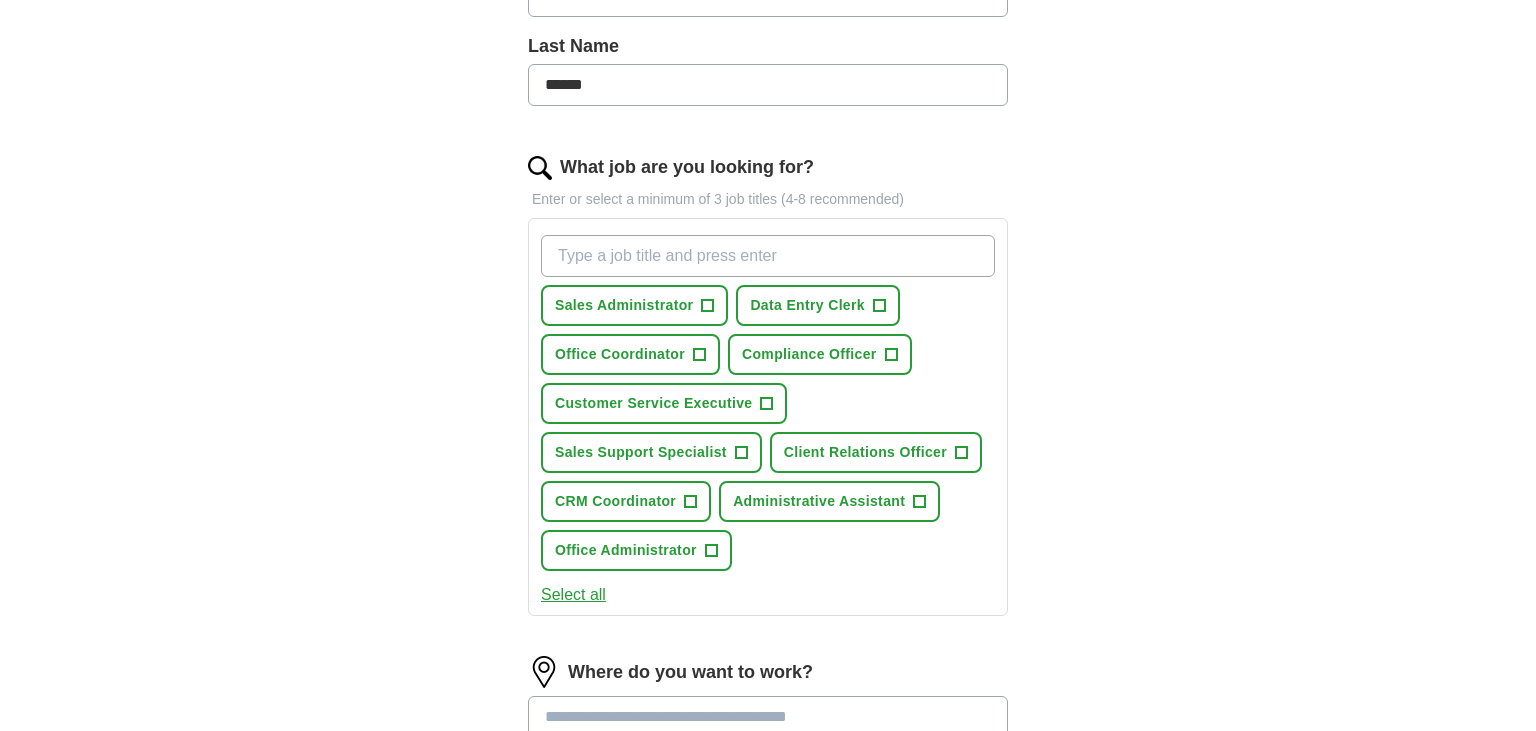scroll, scrollTop: 563, scrollLeft: 0, axis: vertical 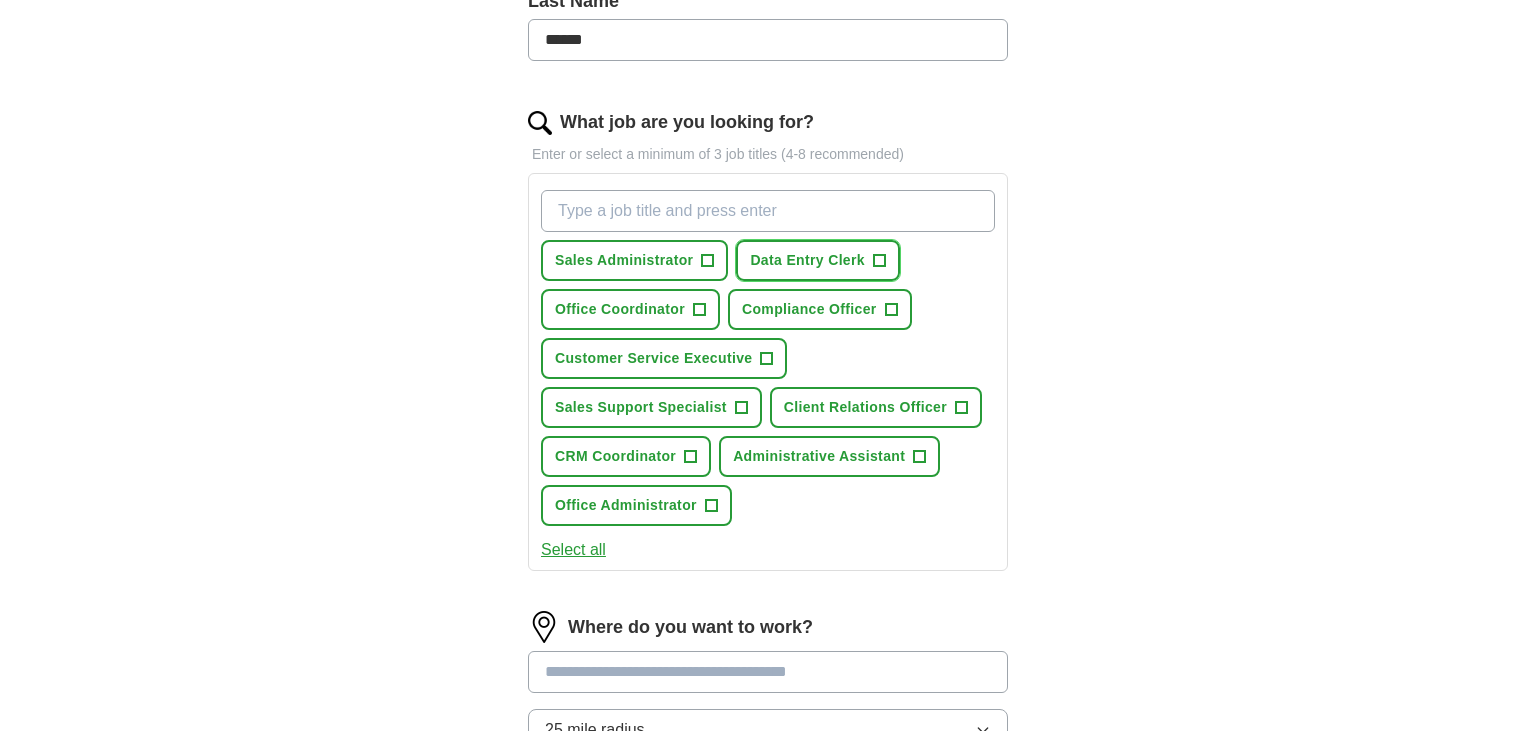 click on "+" at bounding box center [879, 260] 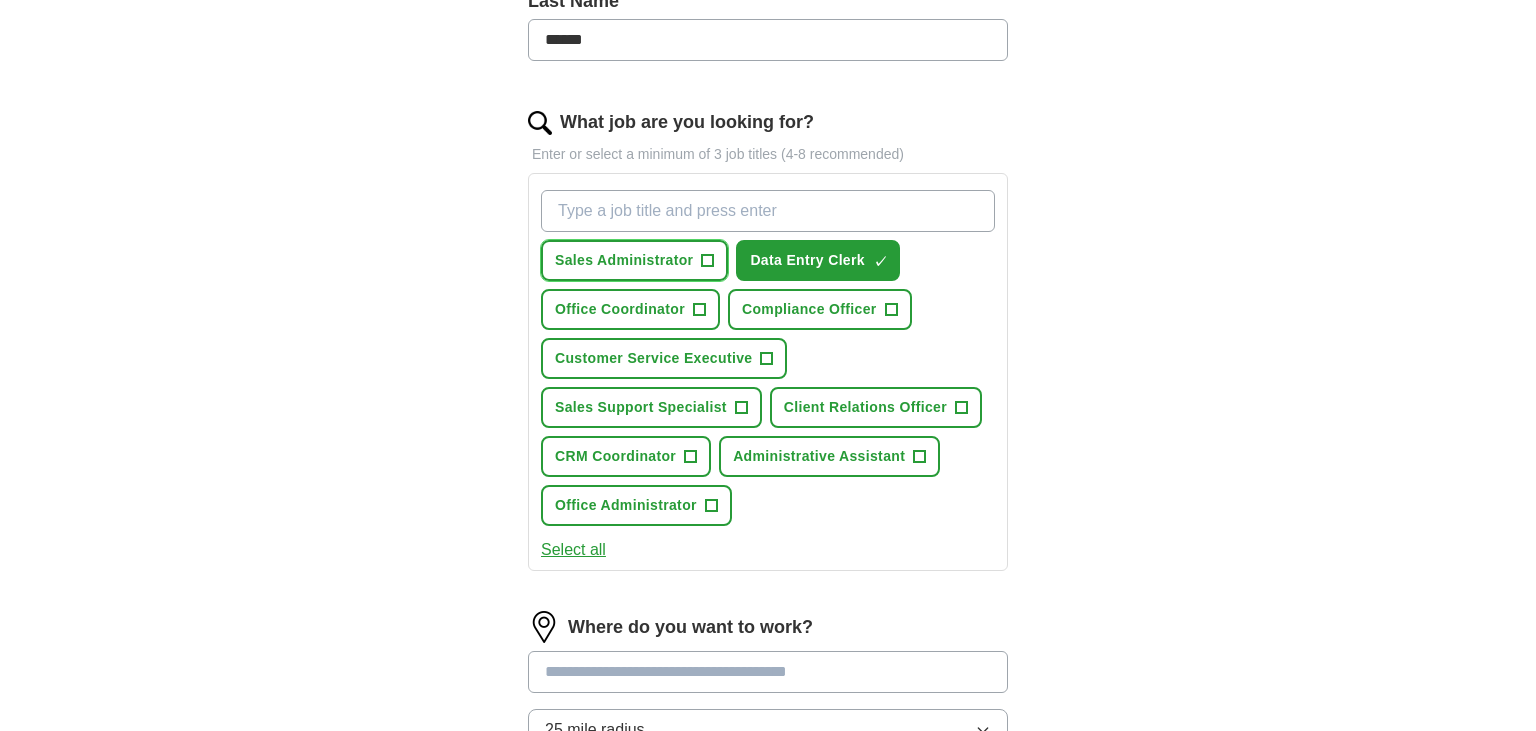 click on "Sales Administrator +" at bounding box center [634, 260] 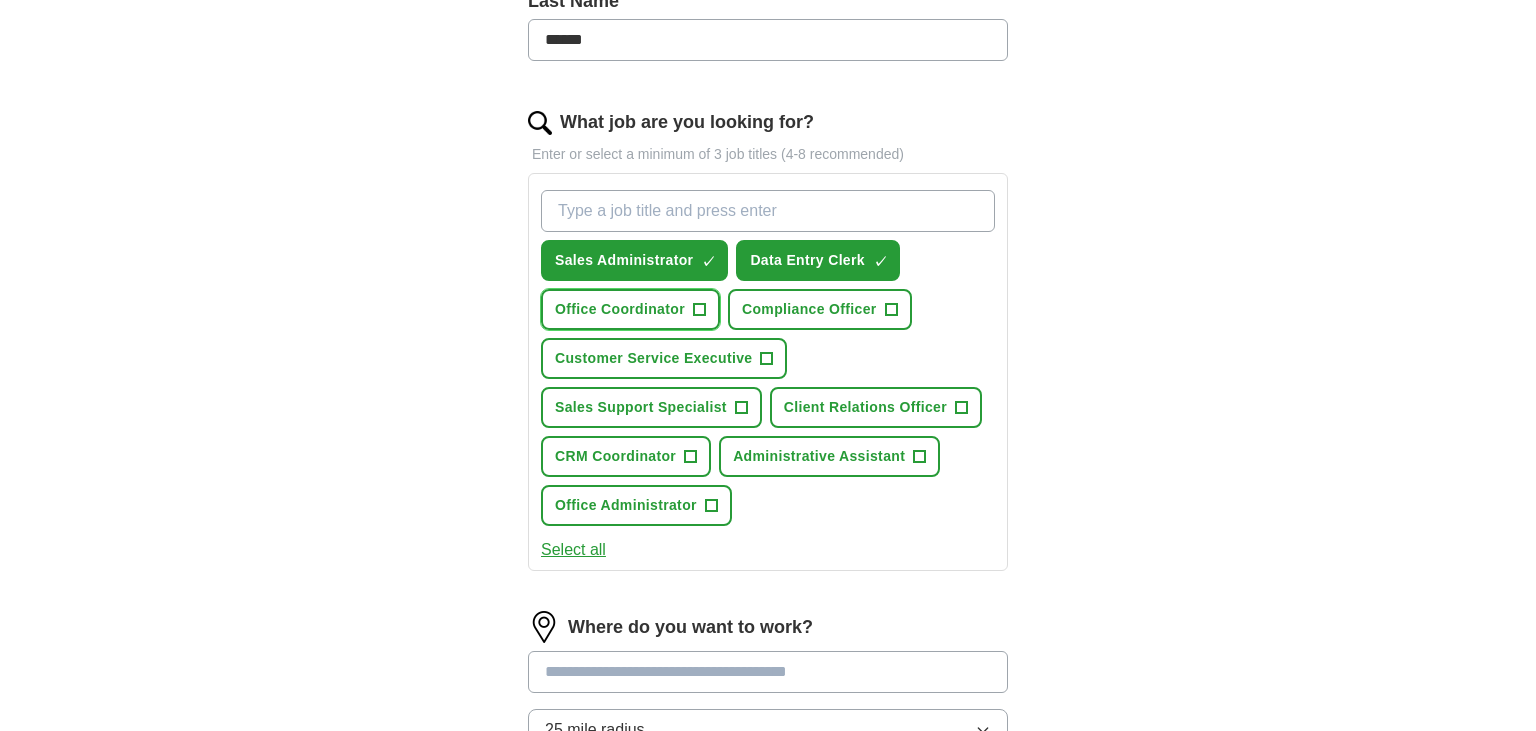 click on "Office Coordinator +" at bounding box center [630, 309] 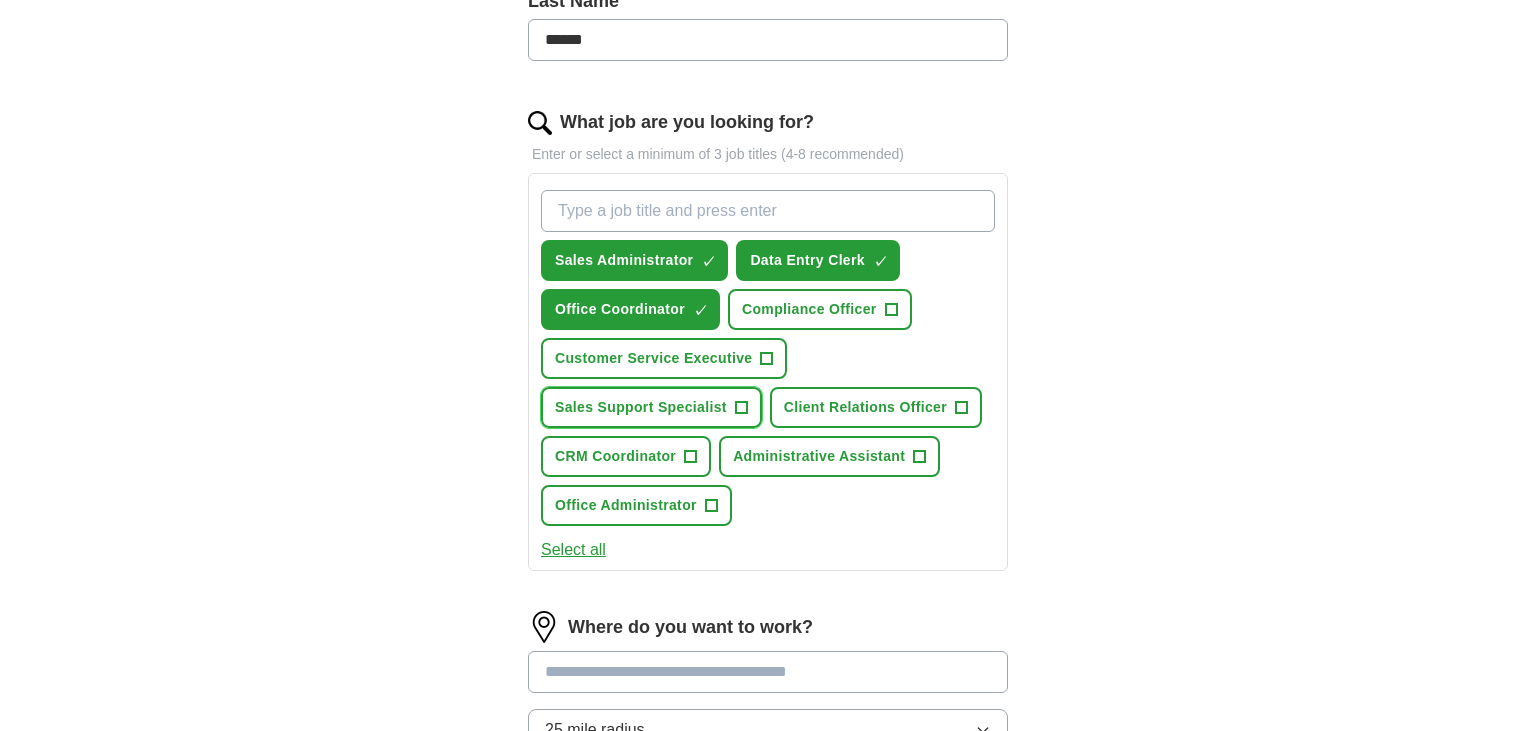 click on "Sales Support Specialist +" at bounding box center (651, 407) 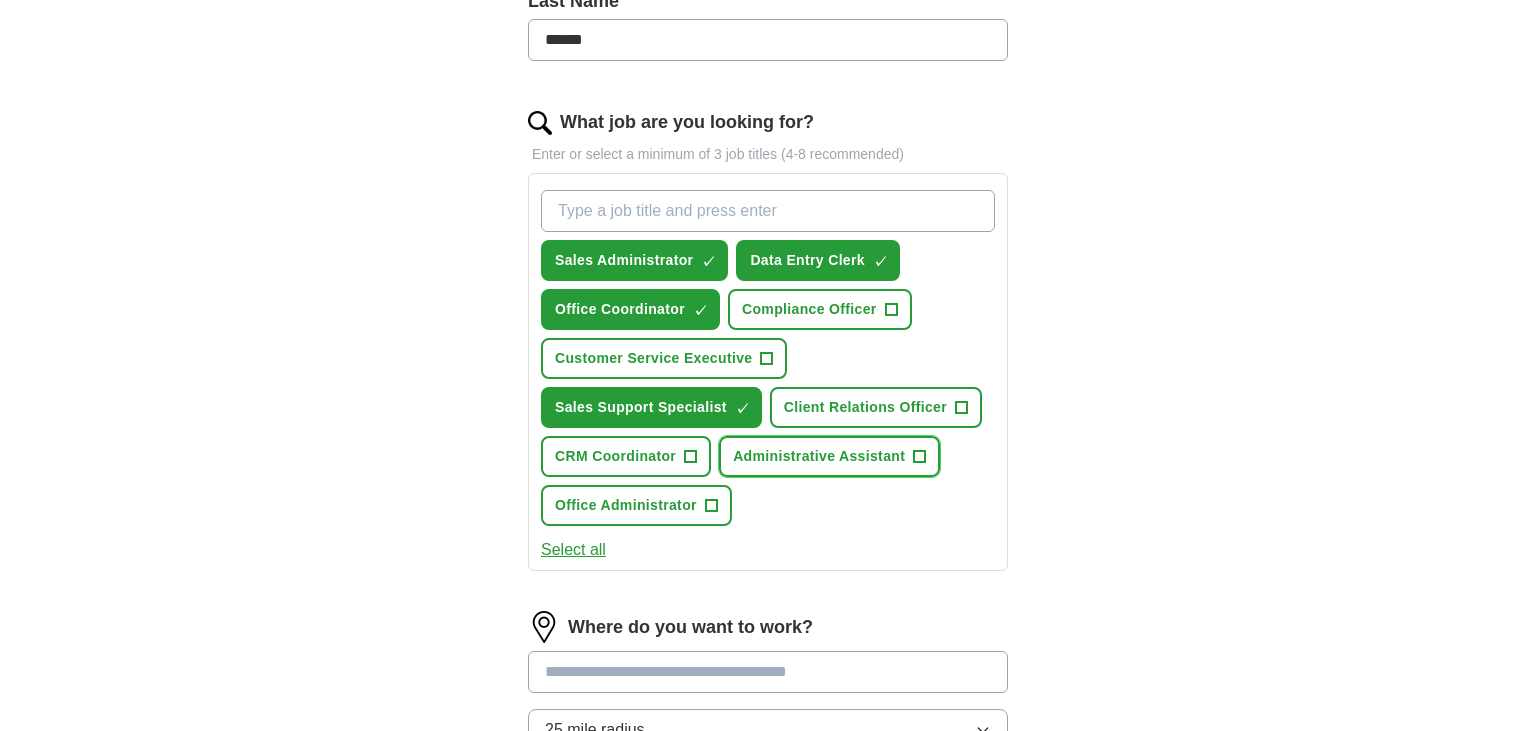 click on "Administrative Assistant" at bounding box center (819, 456) 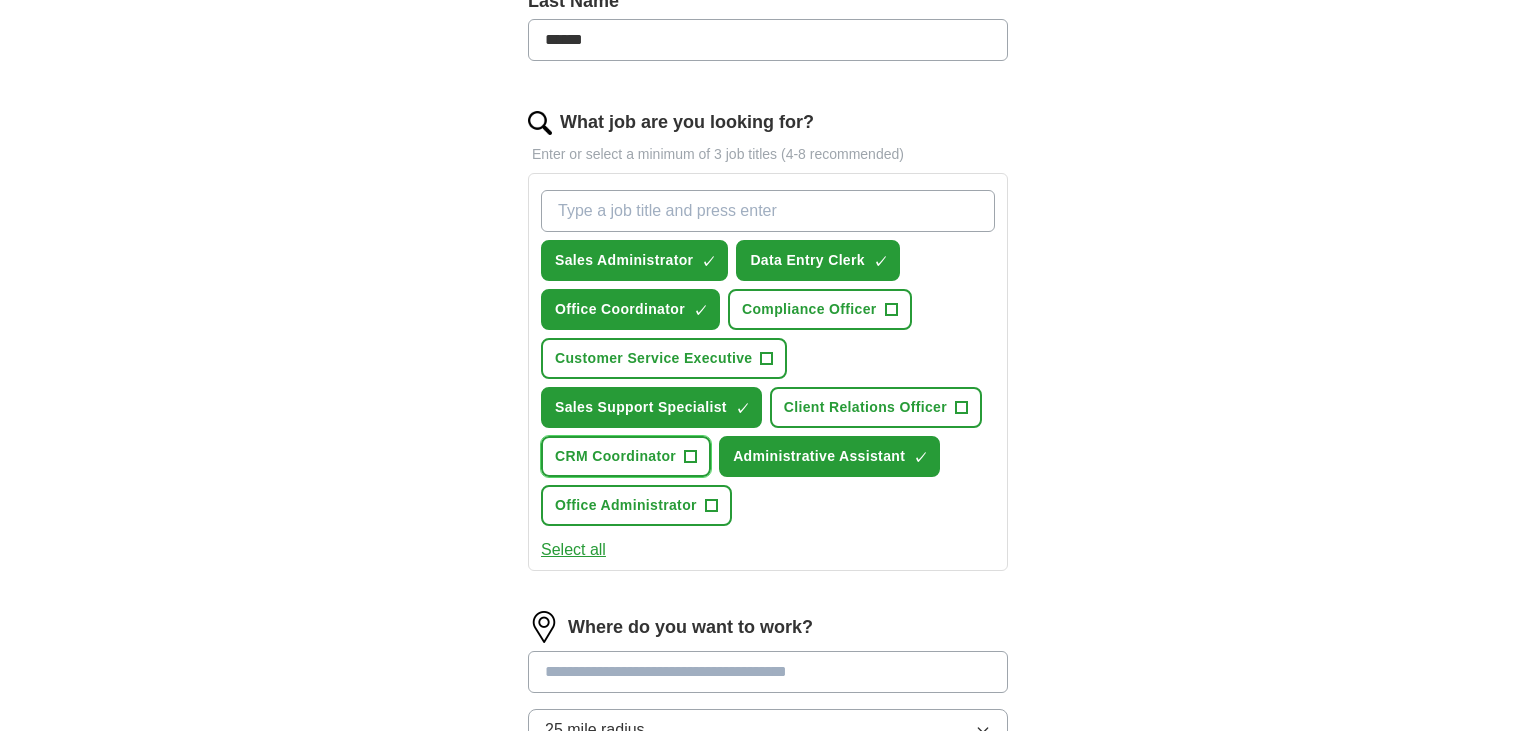 click on "CRM Coordinator +" at bounding box center (626, 456) 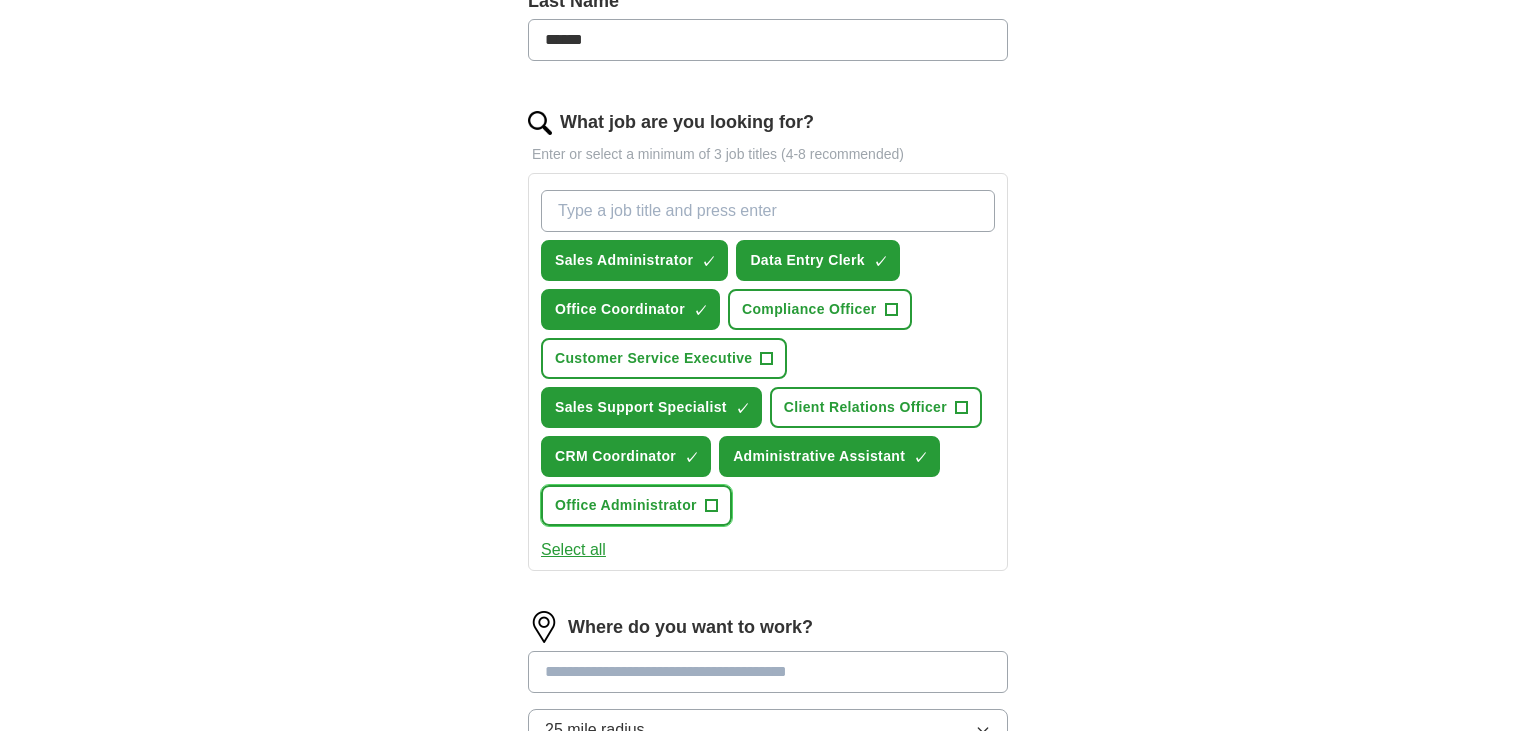 click on "Office Administrator +" at bounding box center [636, 505] 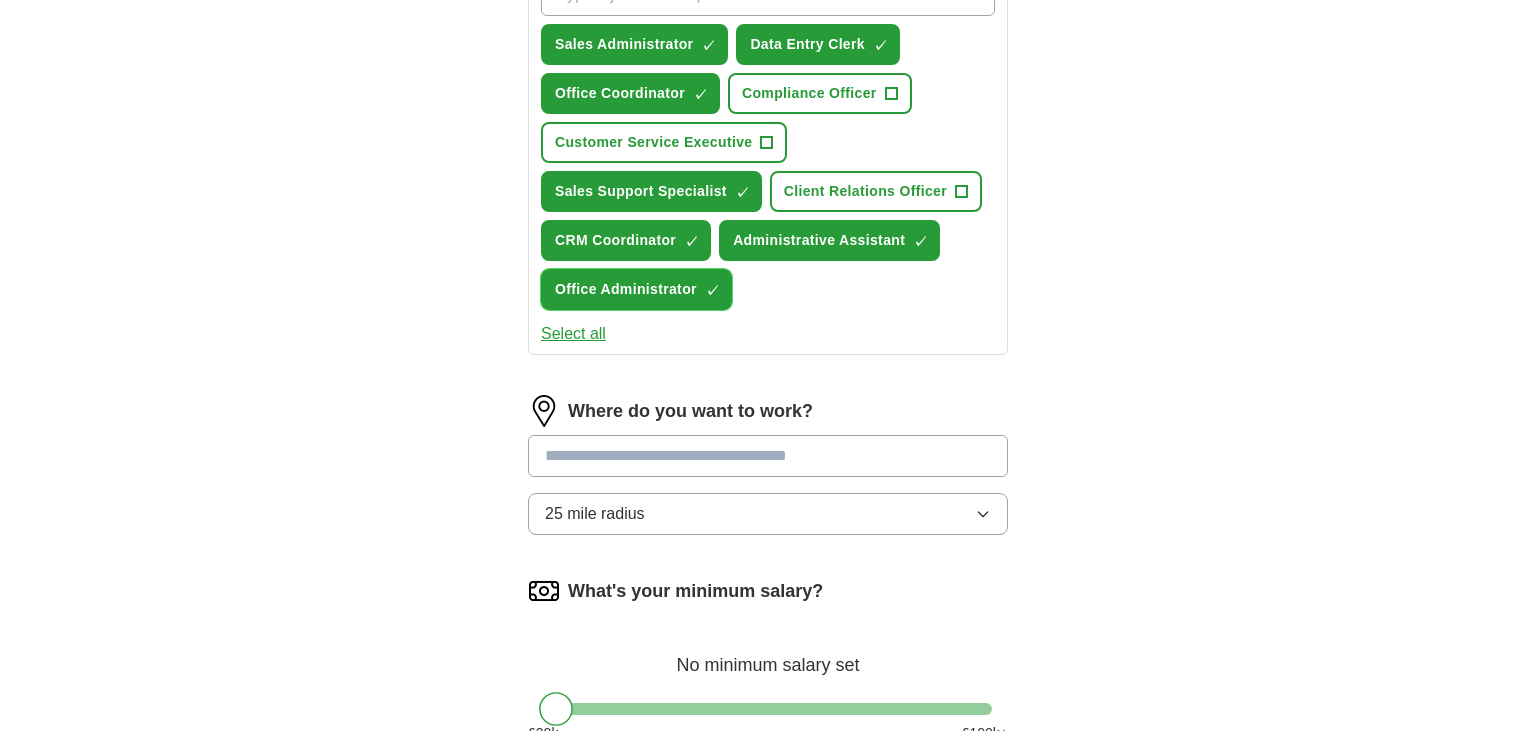 scroll, scrollTop: 844, scrollLeft: 0, axis: vertical 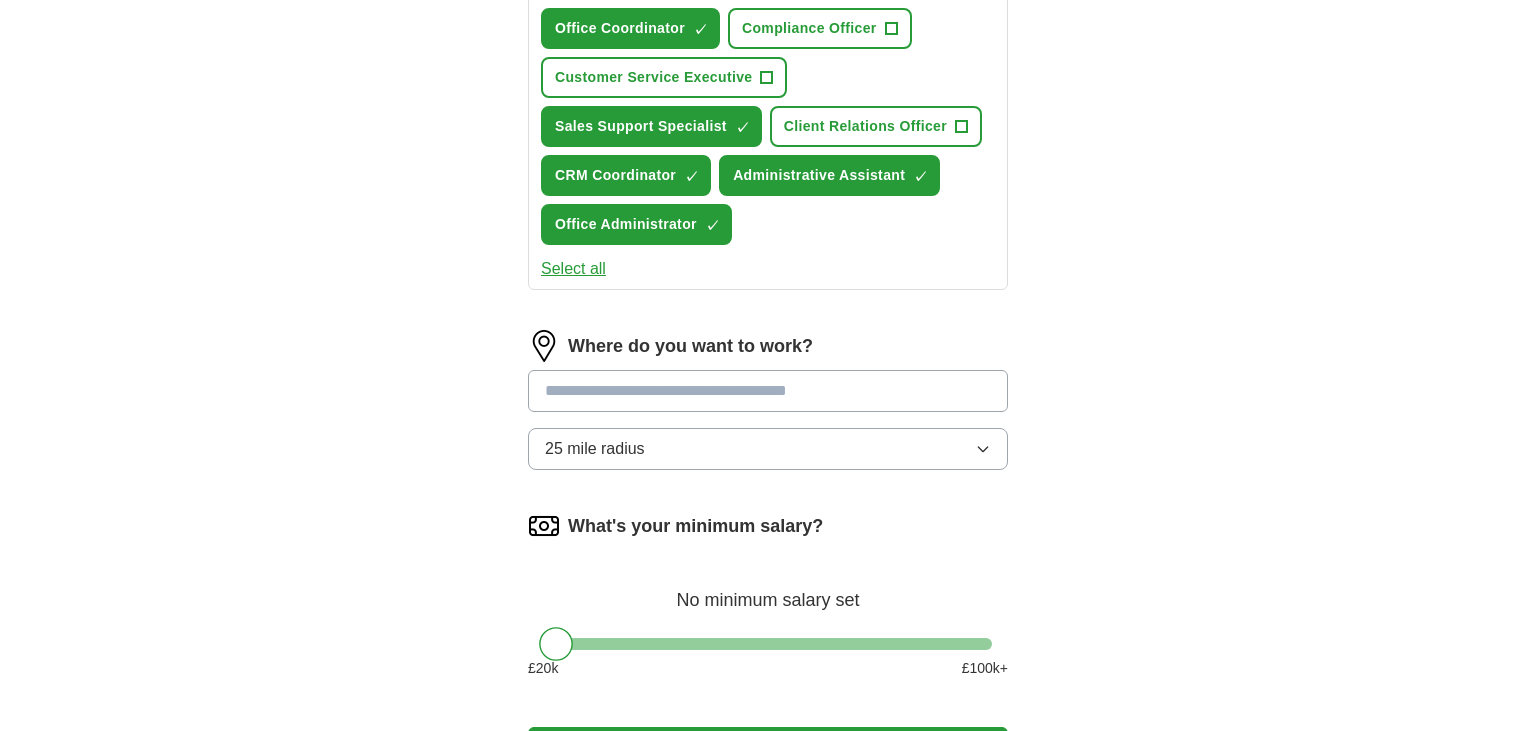 click at bounding box center [768, 391] 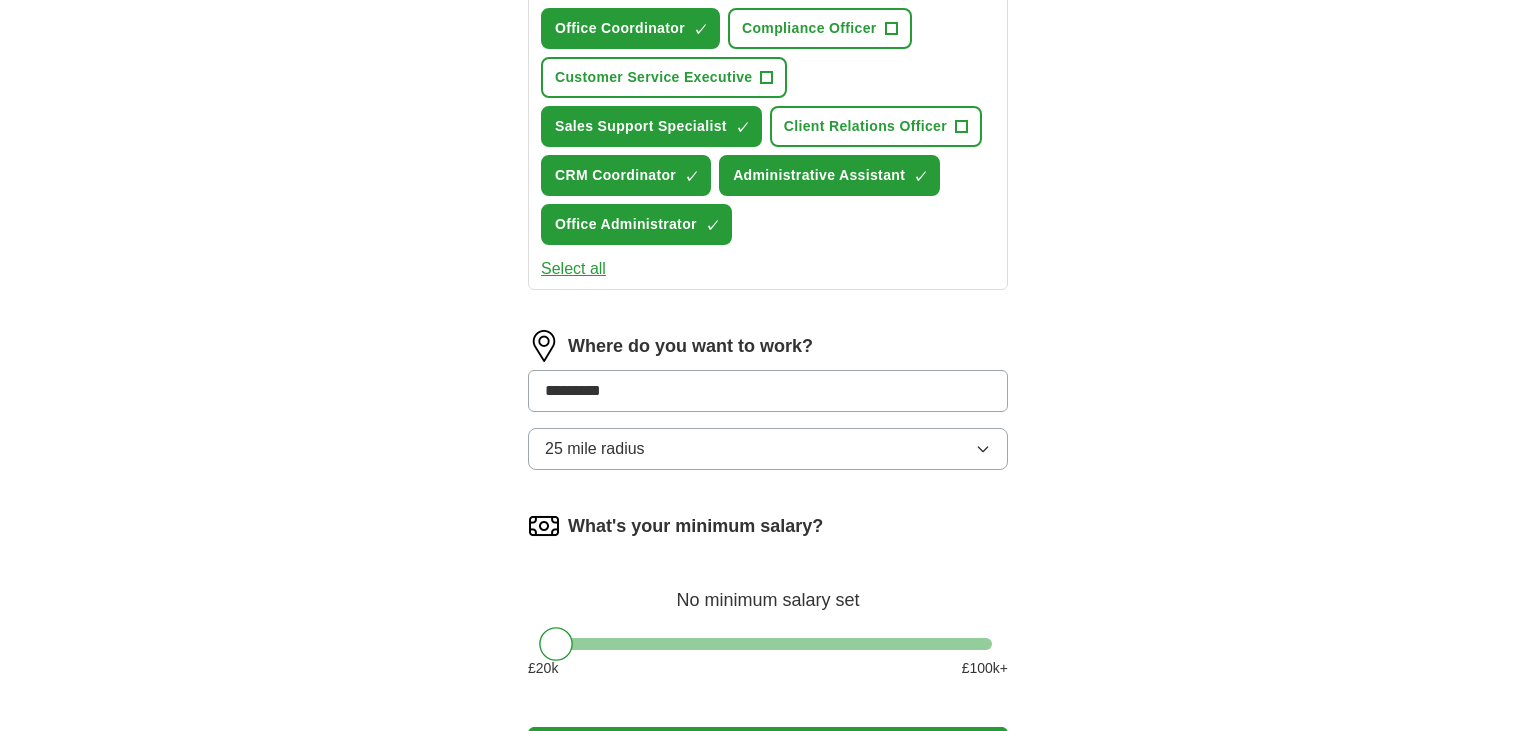 type on "**********" 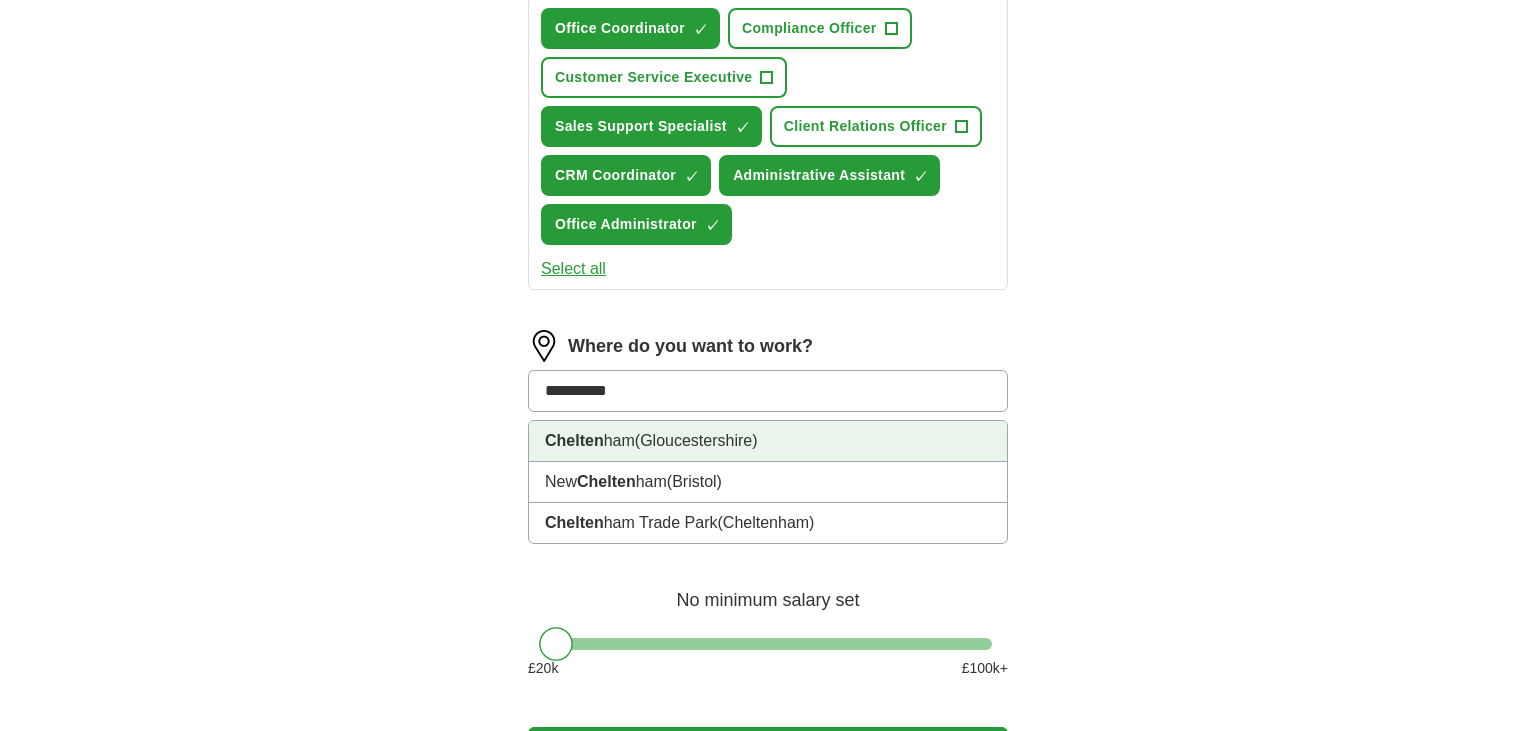 click on "(Gloucestershire)" at bounding box center [696, 440] 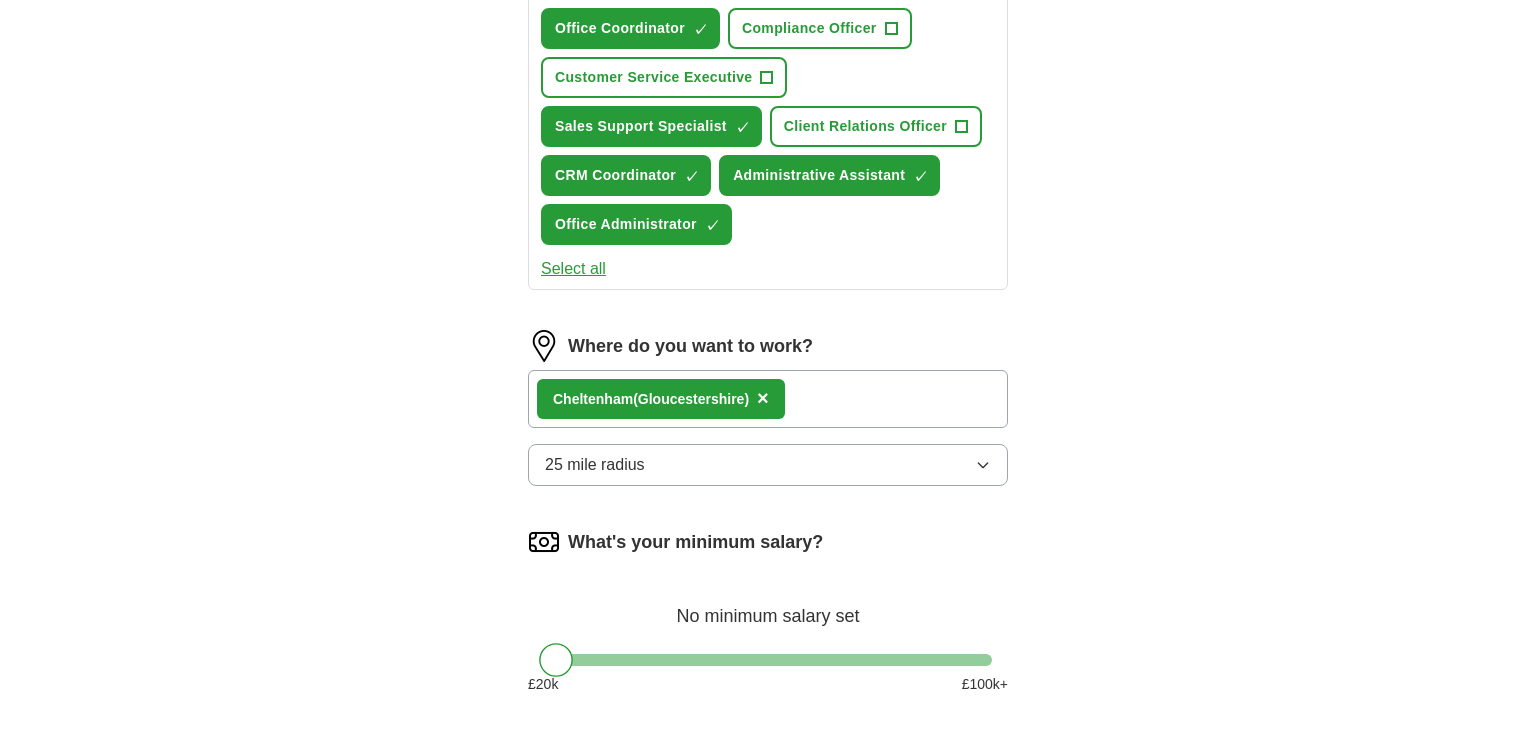 click on "25 mile radius" at bounding box center (768, 465) 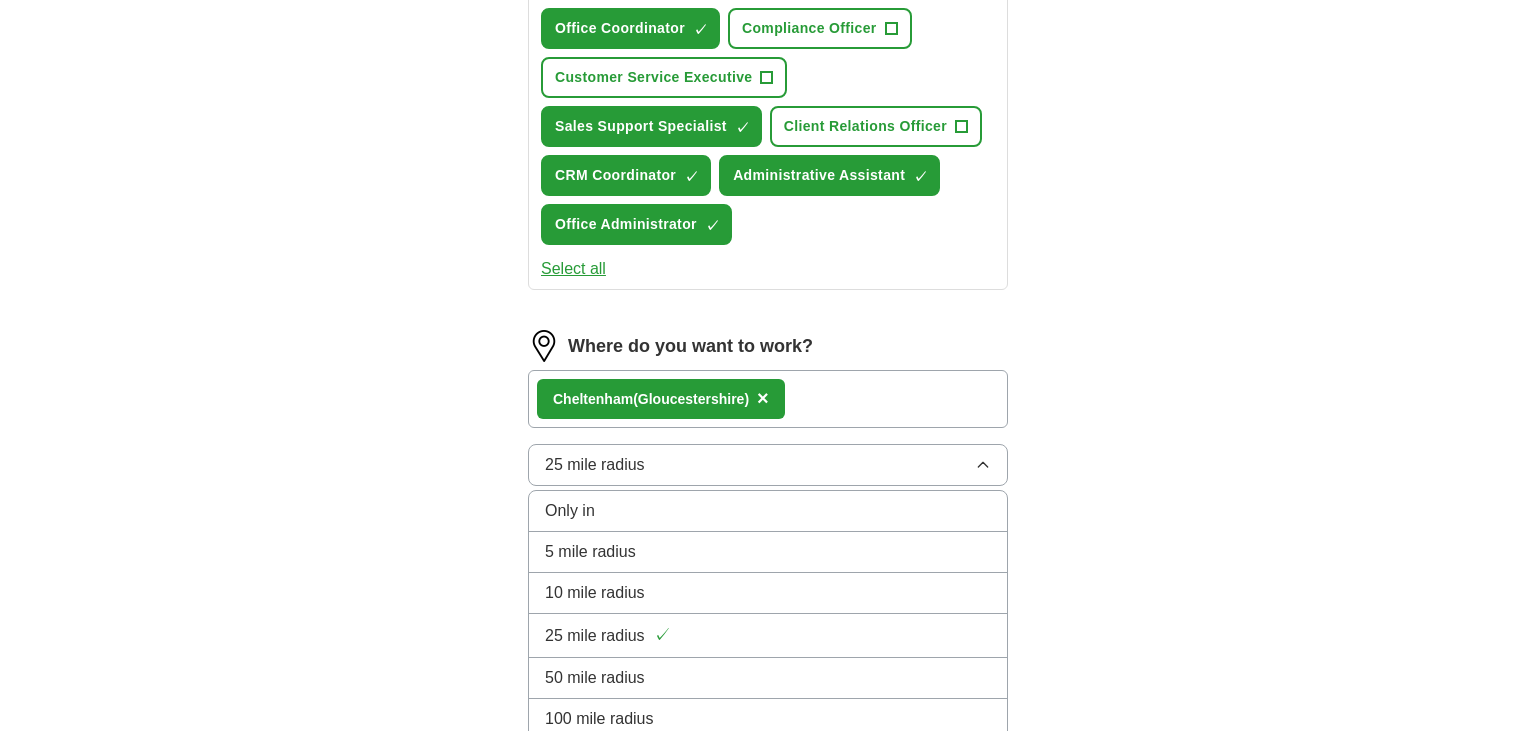 click on "ApplyIQ Let ApplyIQ do the hard work of searching and applying for jobs. Just tell us what you're looking for, and we'll do the rest. Select a CV [FIRST] [LAST] cv.pdf [DATE], [TIME] Upload a different CV By uploading your CV you agree to our T&Cs and Privacy Notice. First Name ****** Last Name ****** What job are you looking for? Enter or select a minimum of 3 job titles (4-8 recommended) Sales Administrator ✓ × Data Entry Clerk ✓ × Office Coordinator ✓ × Compliance Officer + Customer Service Executive + Sales Support Specialist ✓ × Client Relations Officer + CRM Coordinator ✓ × Administrative Assistant ✓ × Office Administrator ✓ × Select all Where do you want to work? Chelten ham ([REGION]) × 25 mile radius Only in 5 mile radius 10 mile radius 25 mile radius ✓ 50 mile radius 100 mile radius What's your minimum salary? No minimum salary set £ 20 k £ 100 k+ Start applying for jobs By registering, you consent to us applying to suitable jobs for you" at bounding box center (768, 28) 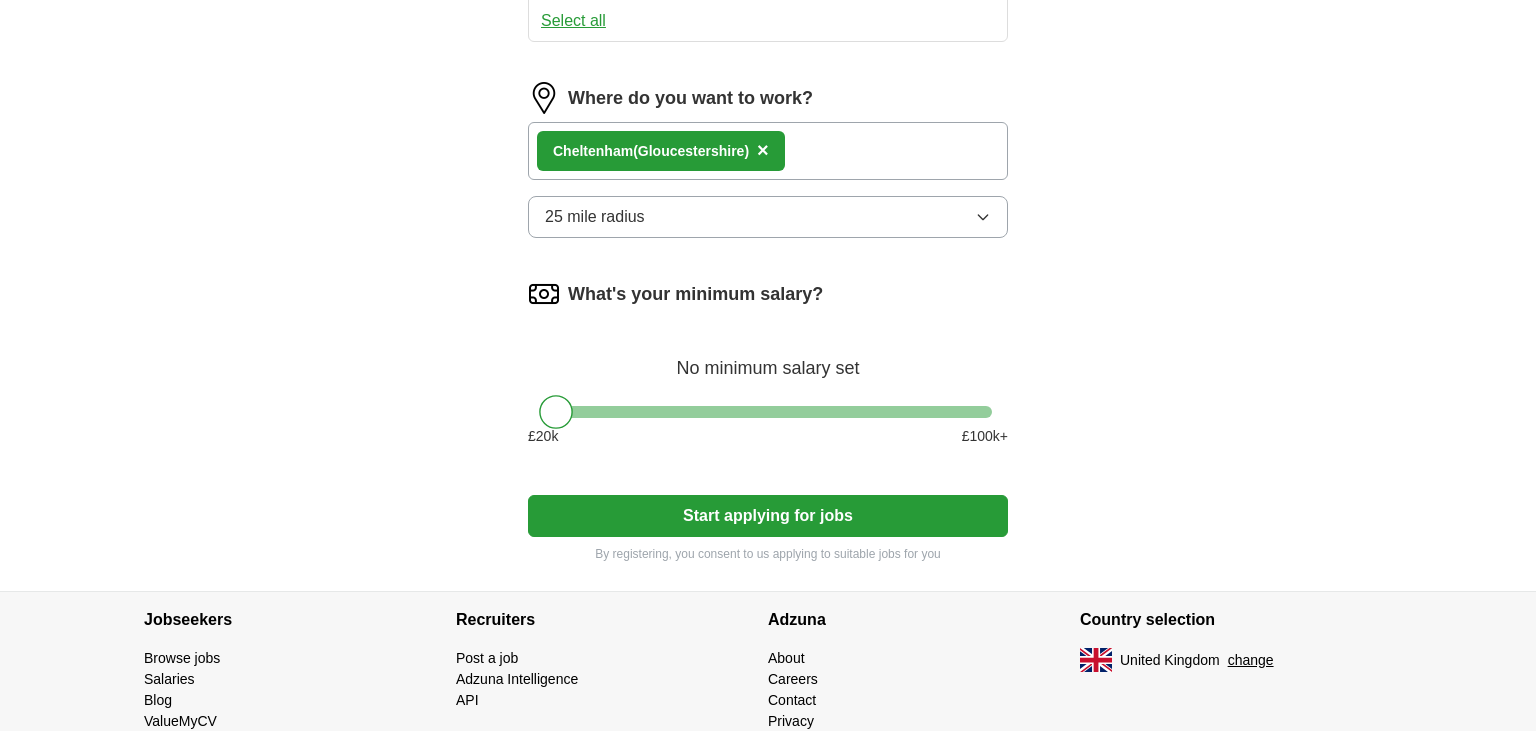 scroll, scrollTop: 1126, scrollLeft: 0, axis: vertical 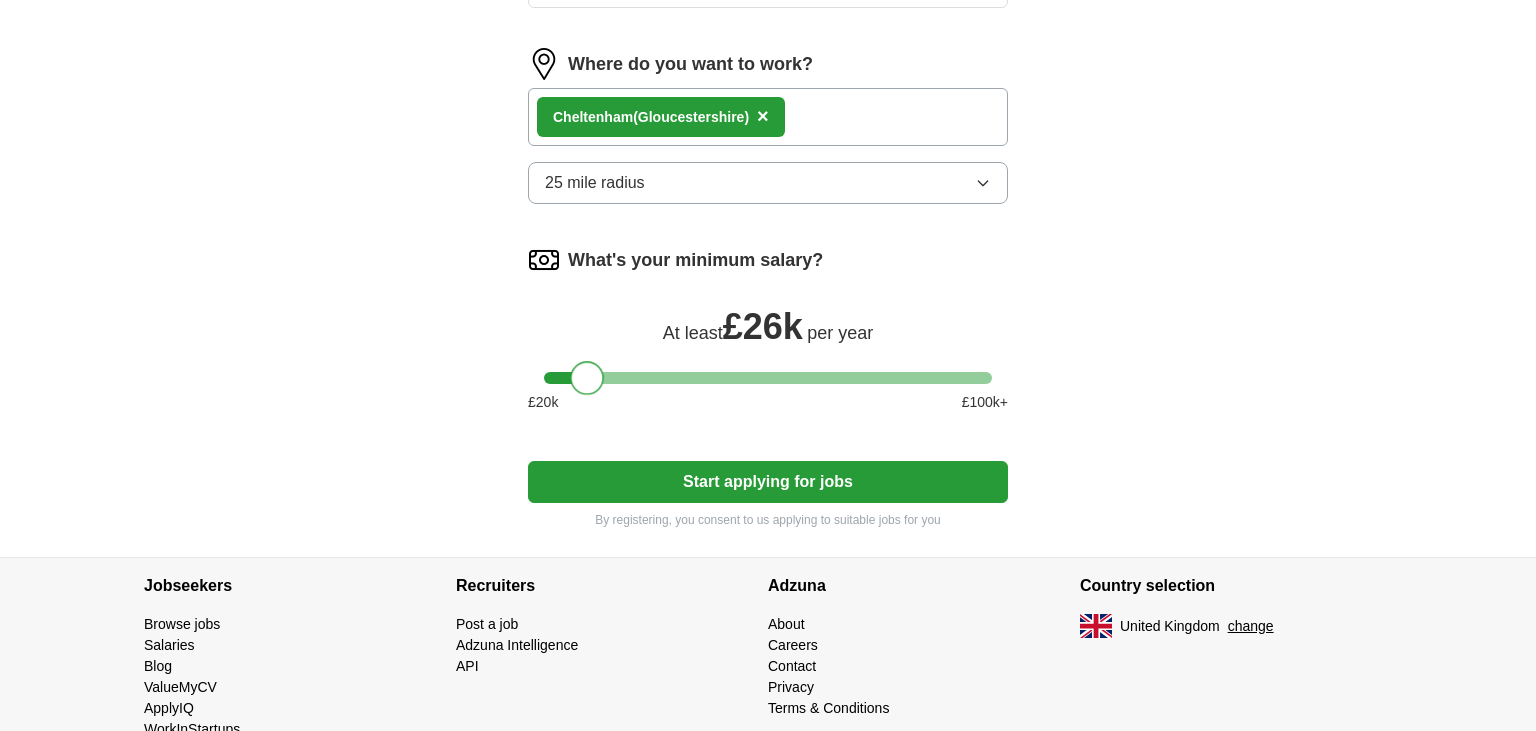 drag, startPoint x: 554, startPoint y: 370, endPoint x: 584, endPoint y: 386, distance: 34 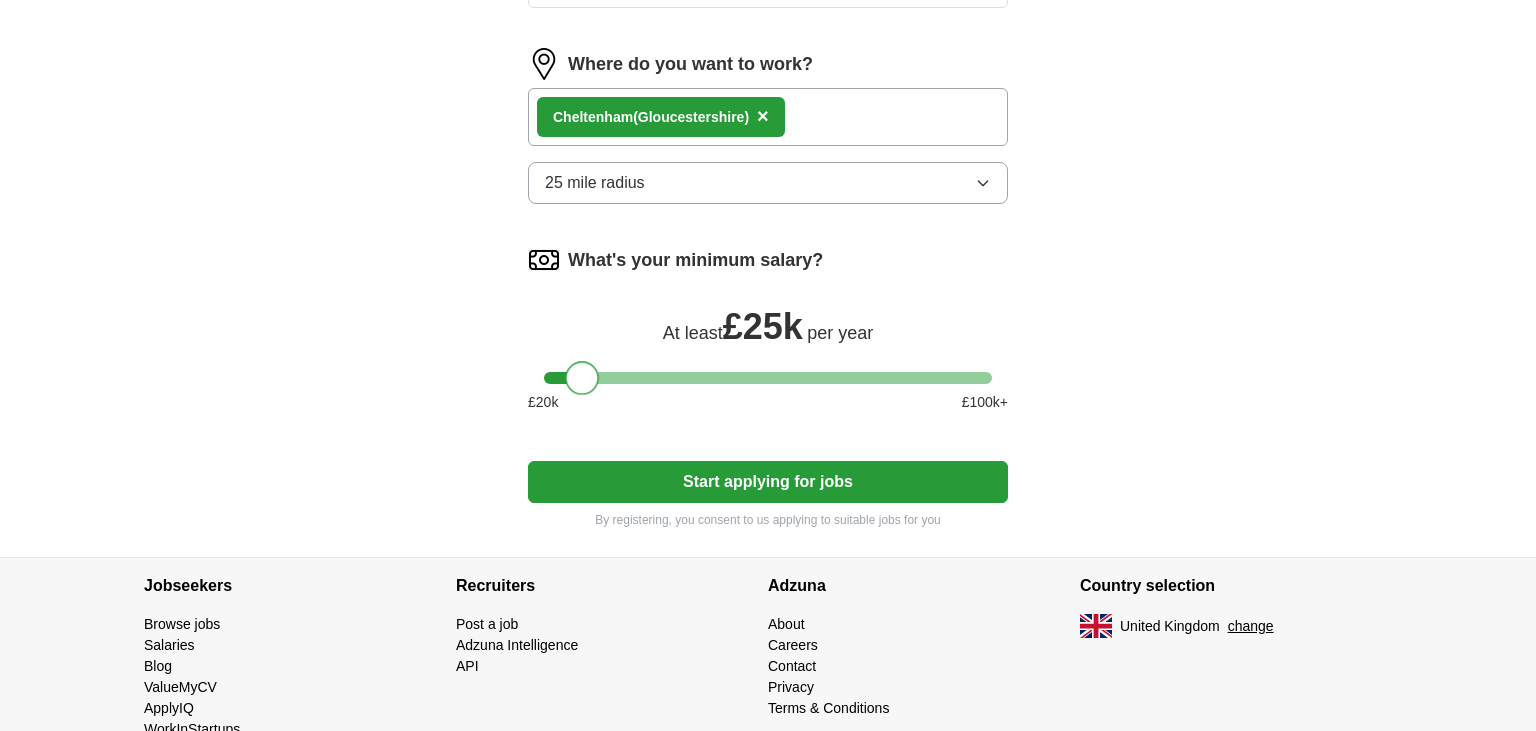 click at bounding box center [582, 378] 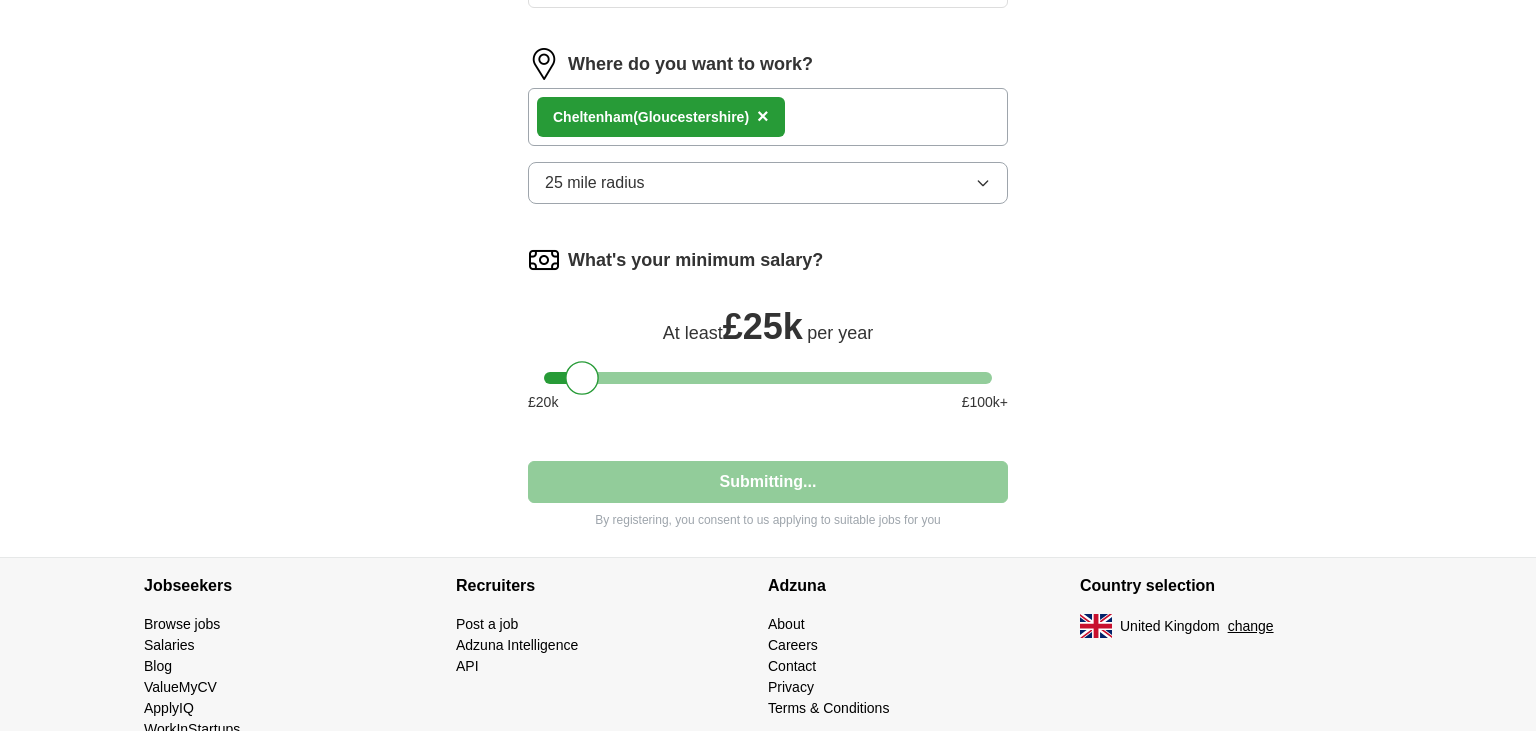 select on "**" 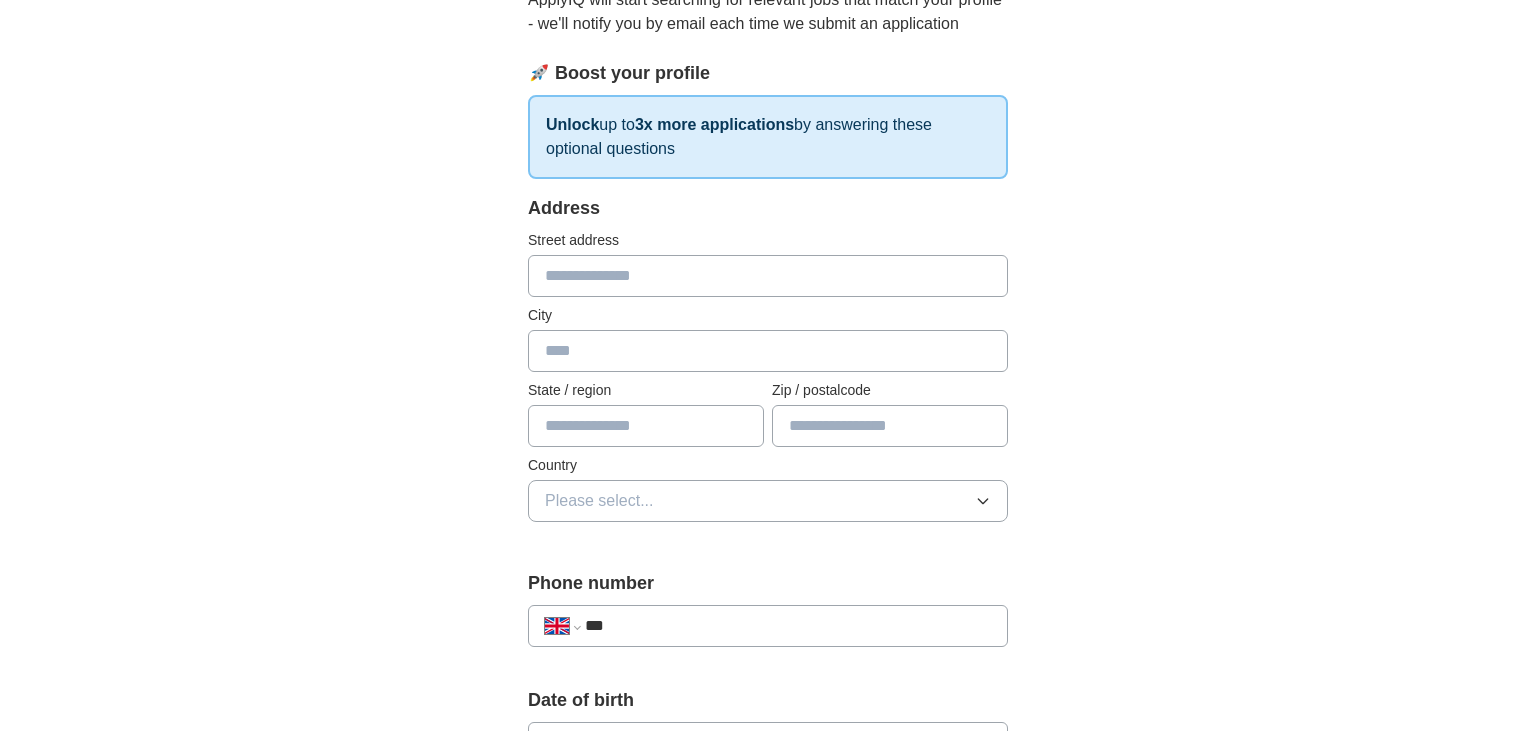 scroll, scrollTop: 281, scrollLeft: 0, axis: vertical 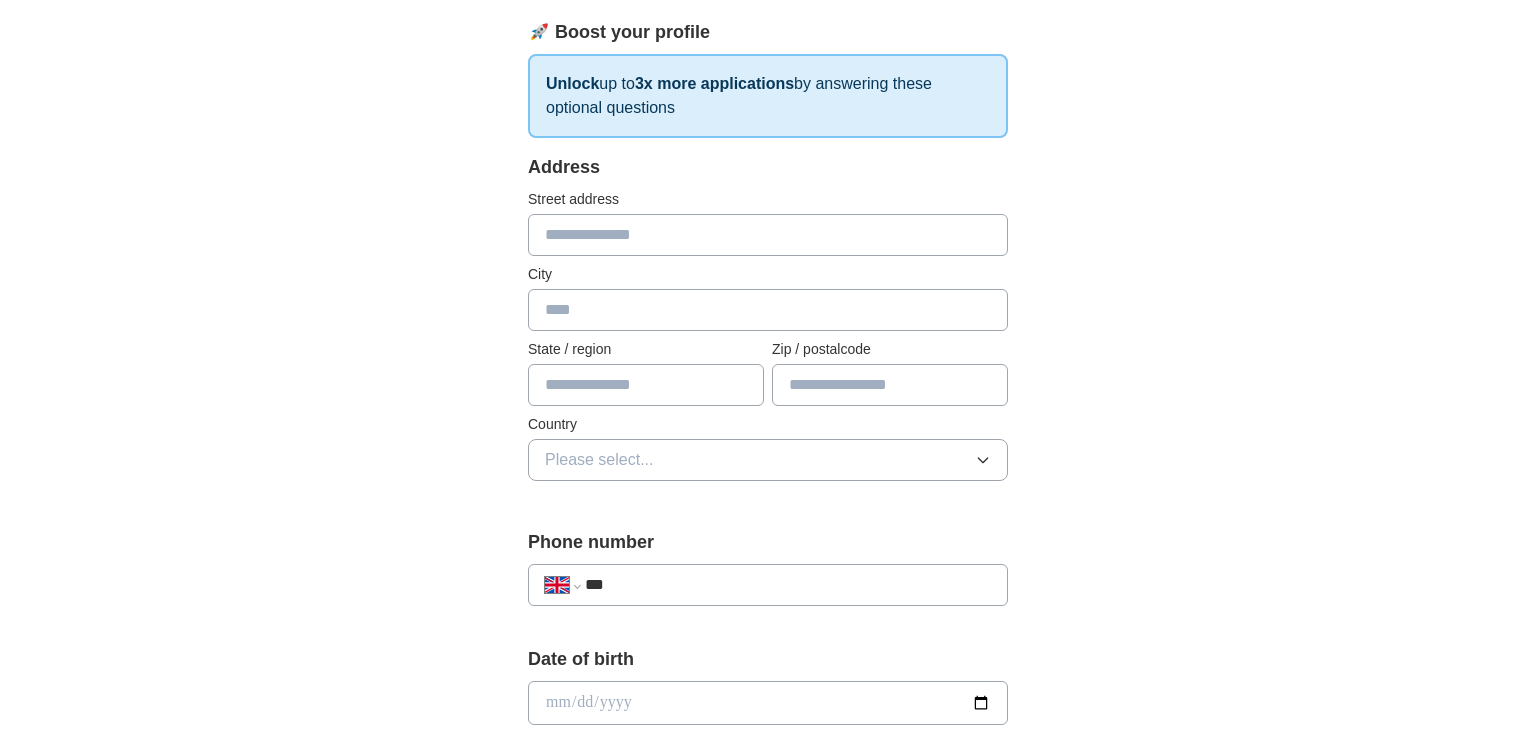 click at bounding box center (768, 235) 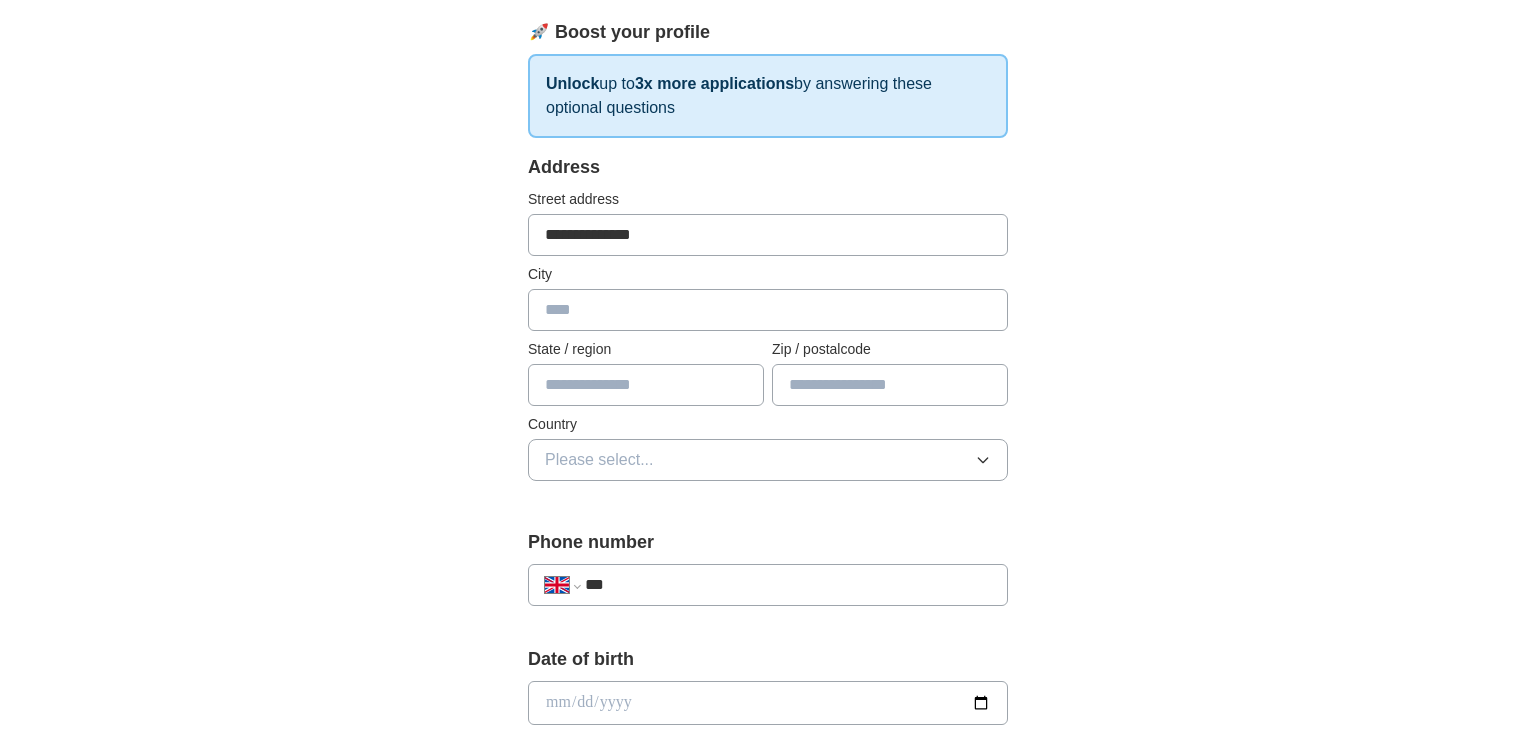 type on "**********" 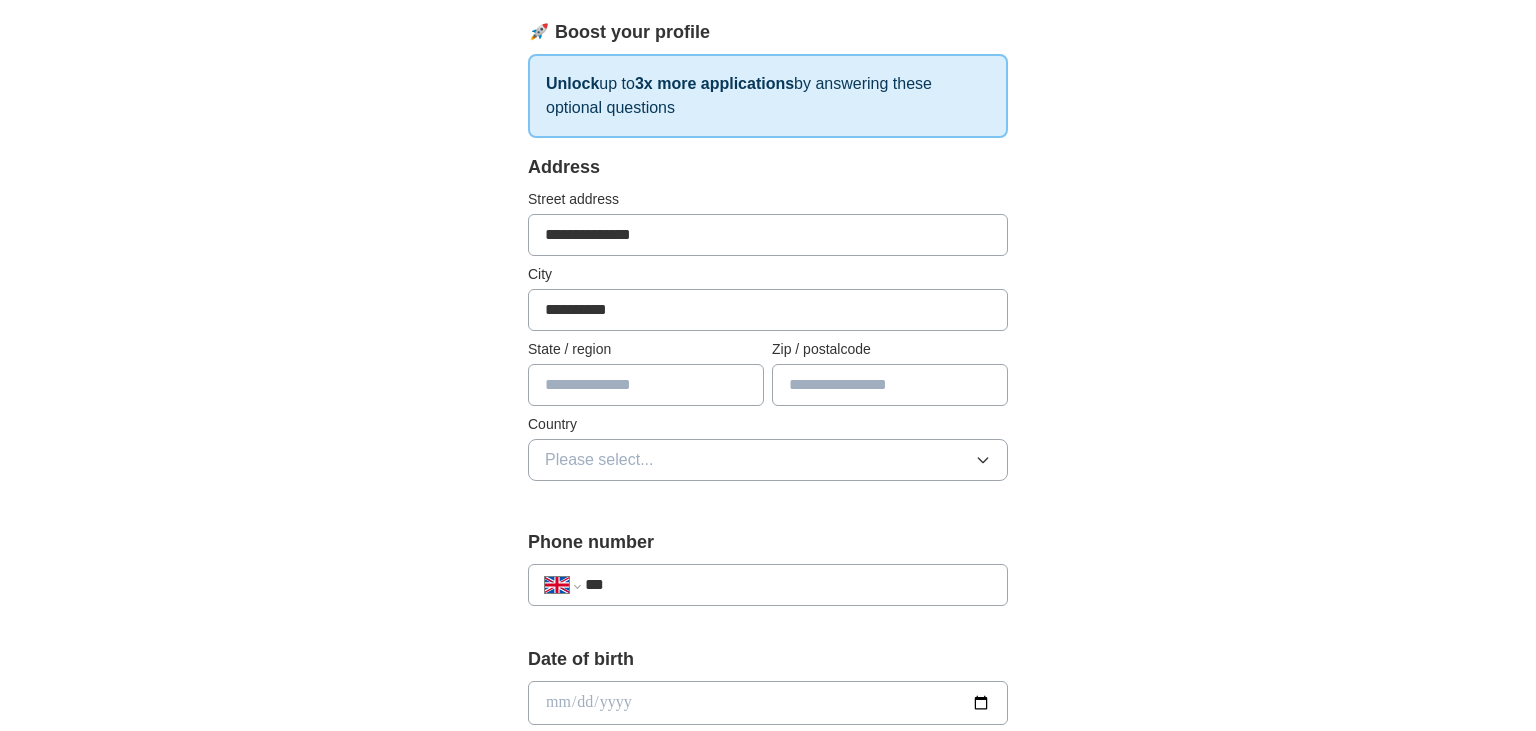 type on "**********" 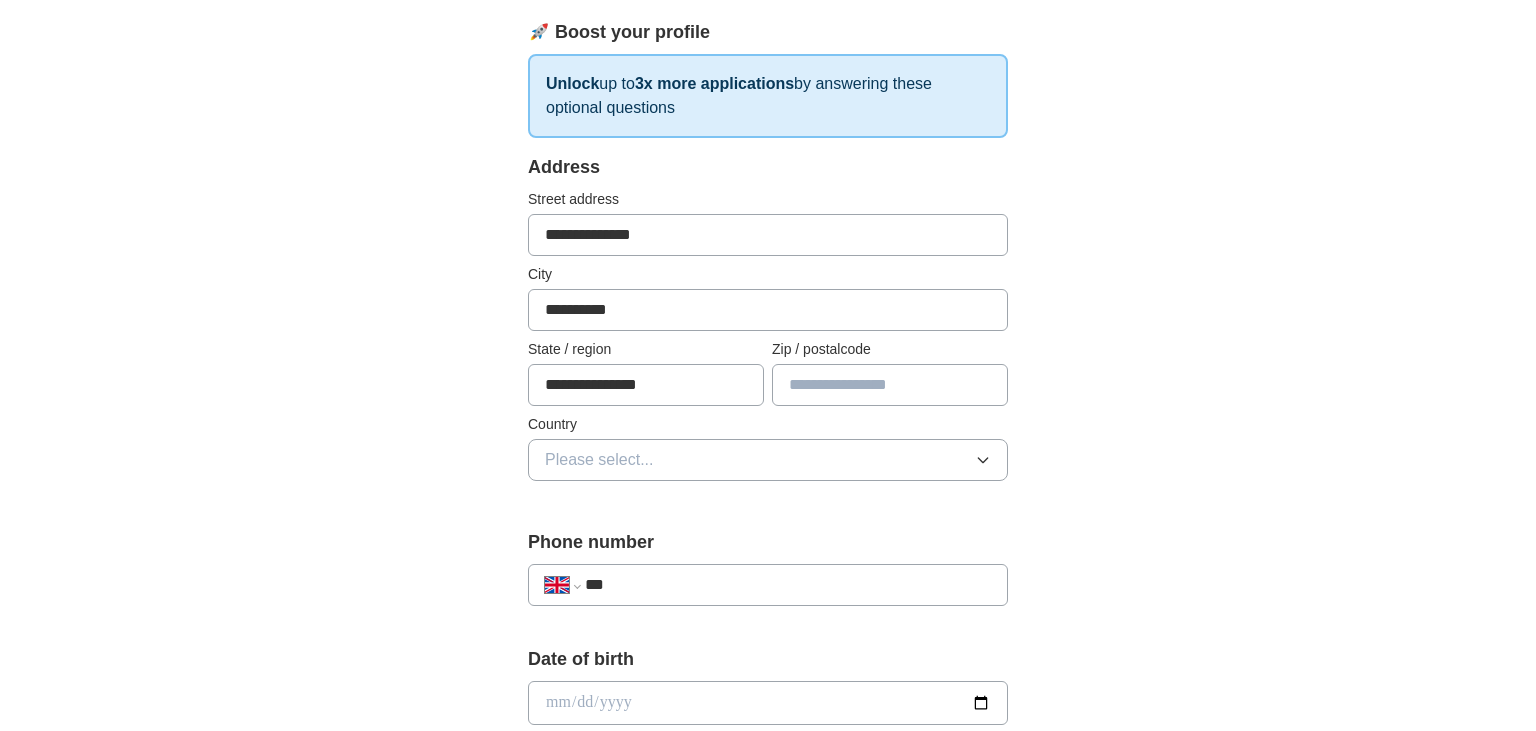 type on "**********" 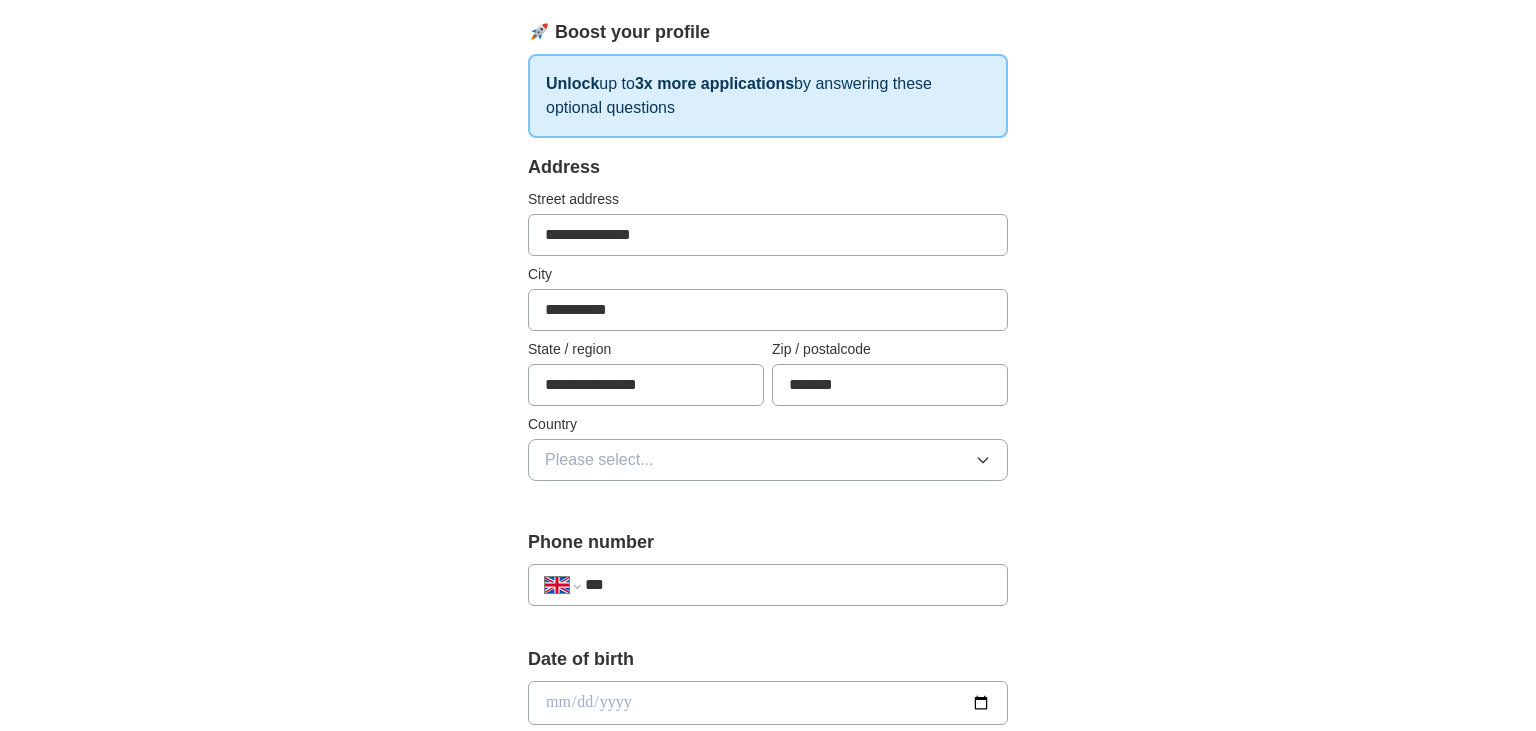 type on "*******" 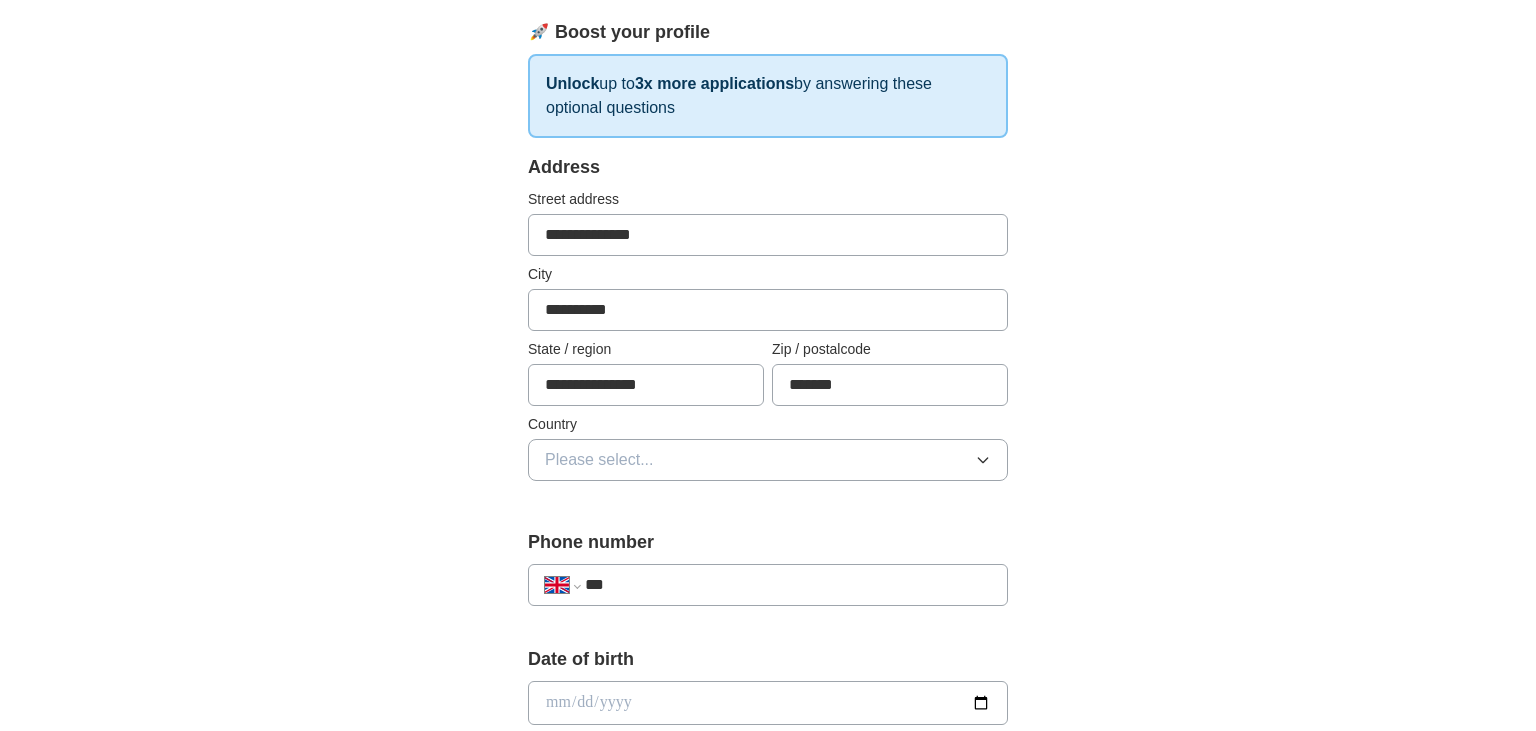 type 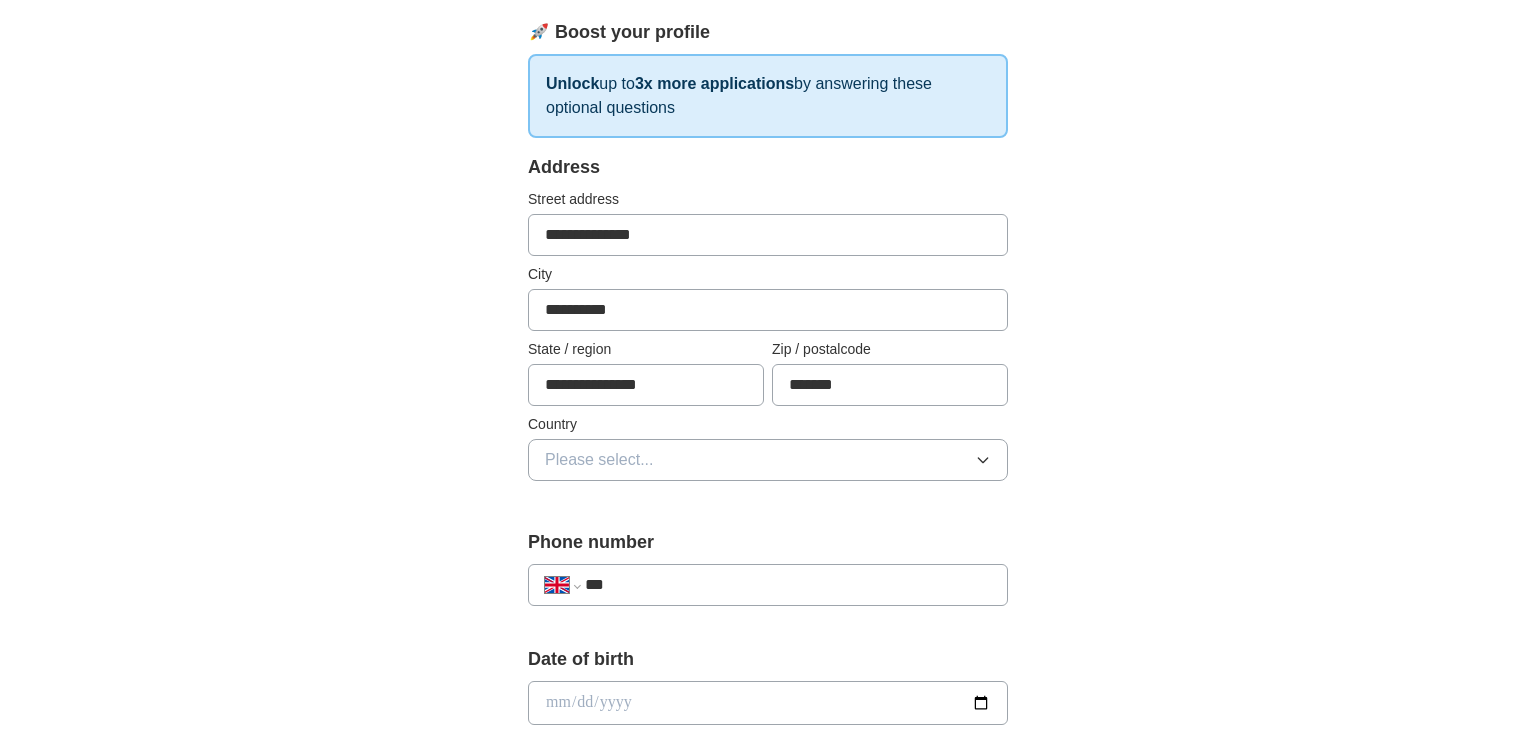 scroll, scrollTop: 334, scrollLeft: 0, axis: vertical 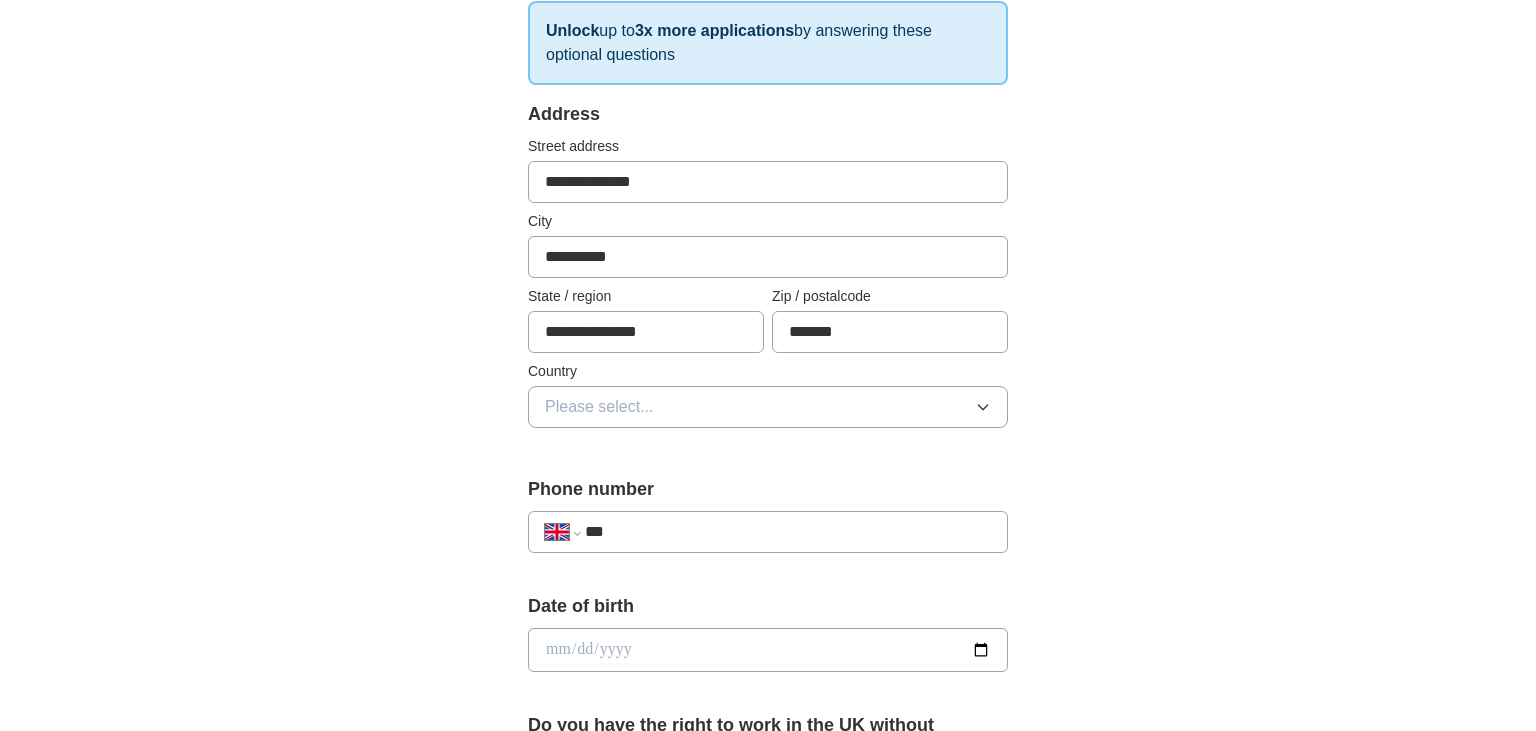click on "Please select..." at bounding box center (599, 407) 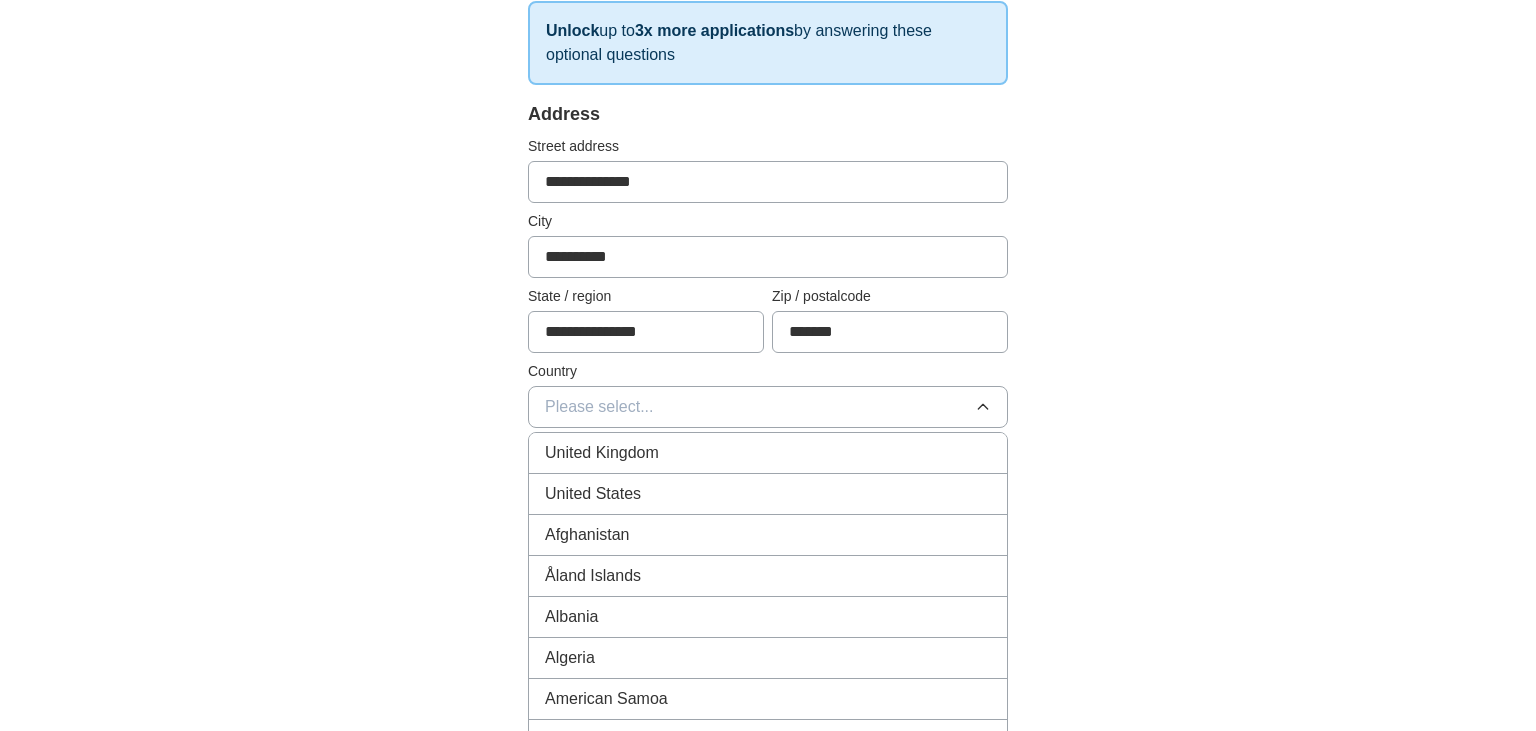 click on "United Kingdom" at bounding box center [602, 453] 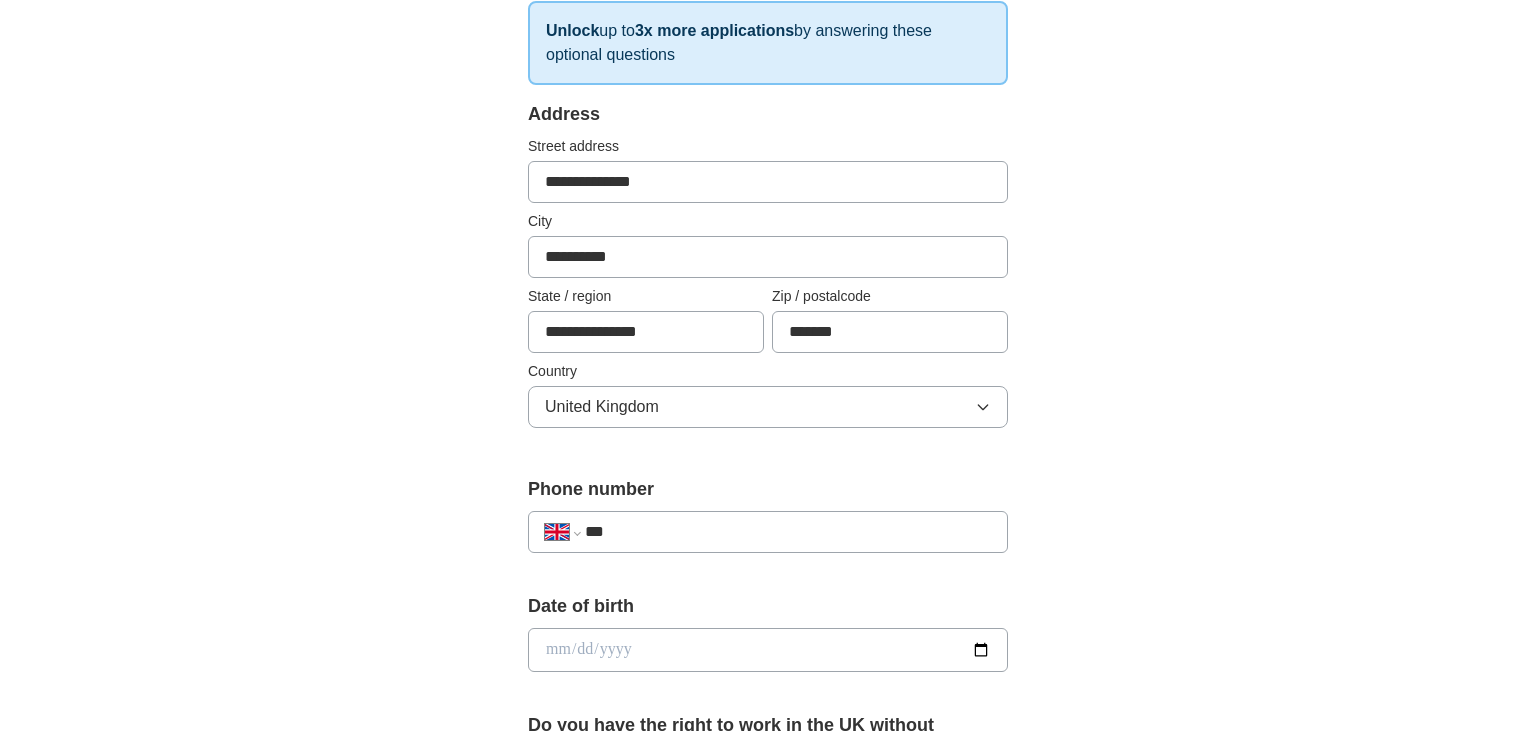 click on "**********" at bounding box center (768, 680) 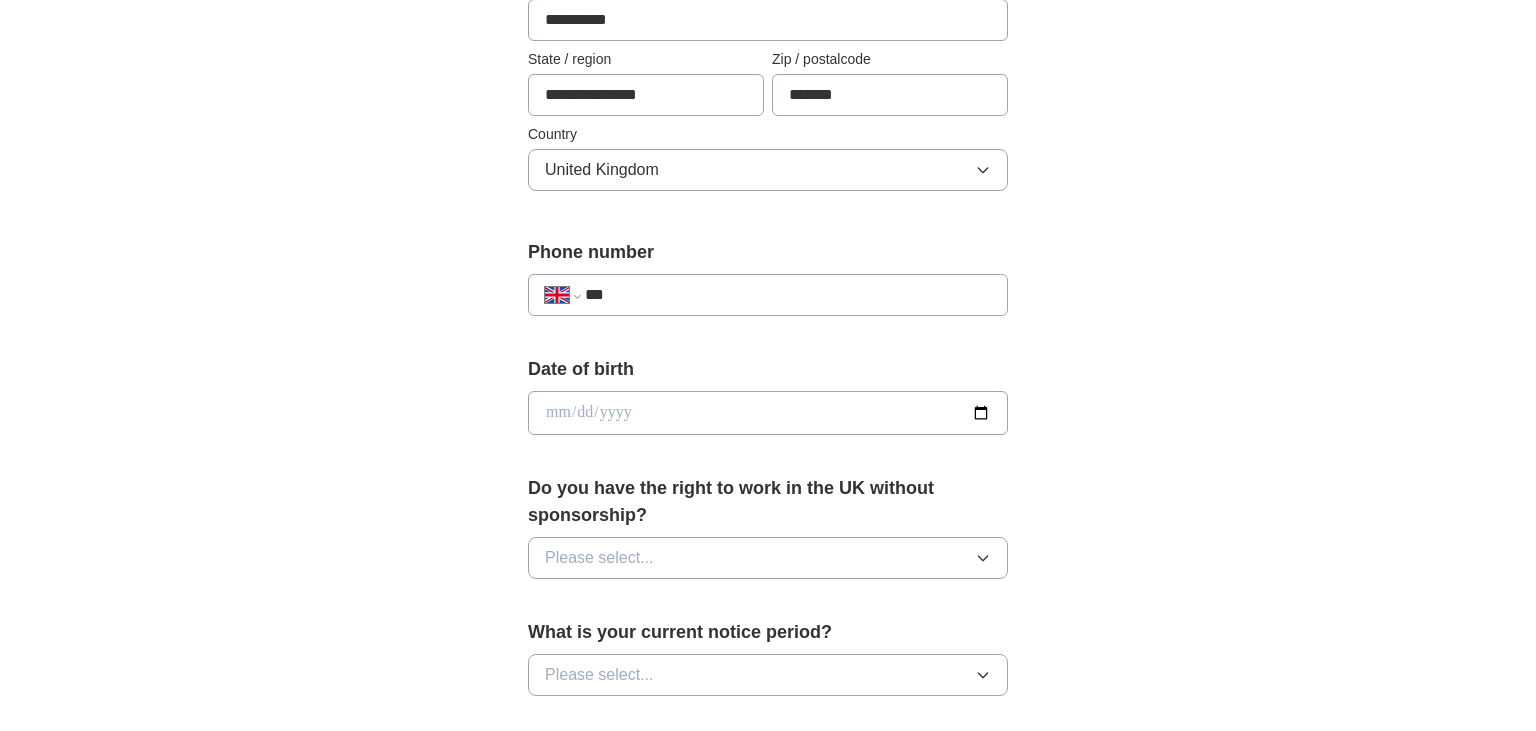 scroll, scrollTop: 616, scrollLeft: 0, axis: vertical 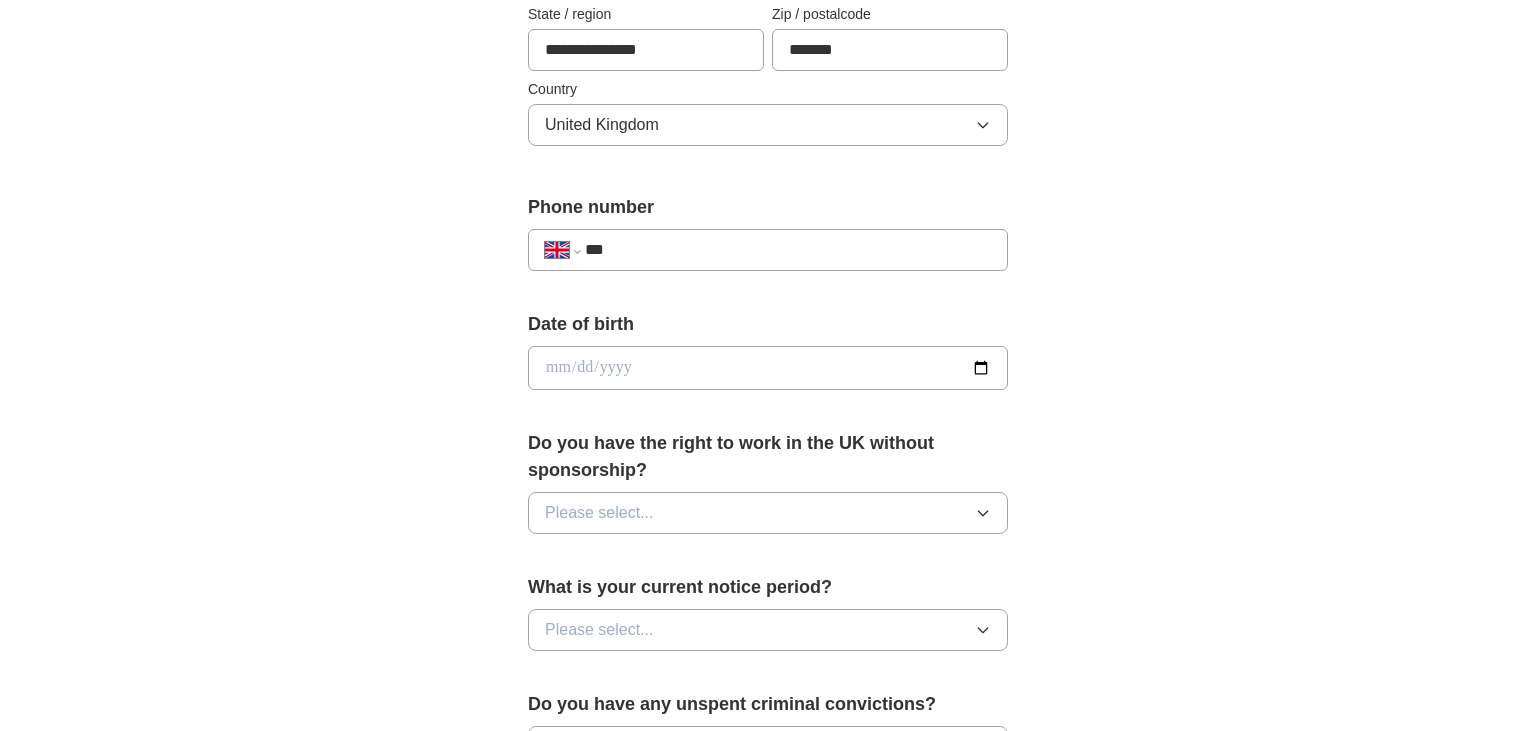 click on "***" at bounding box center [788, 250] 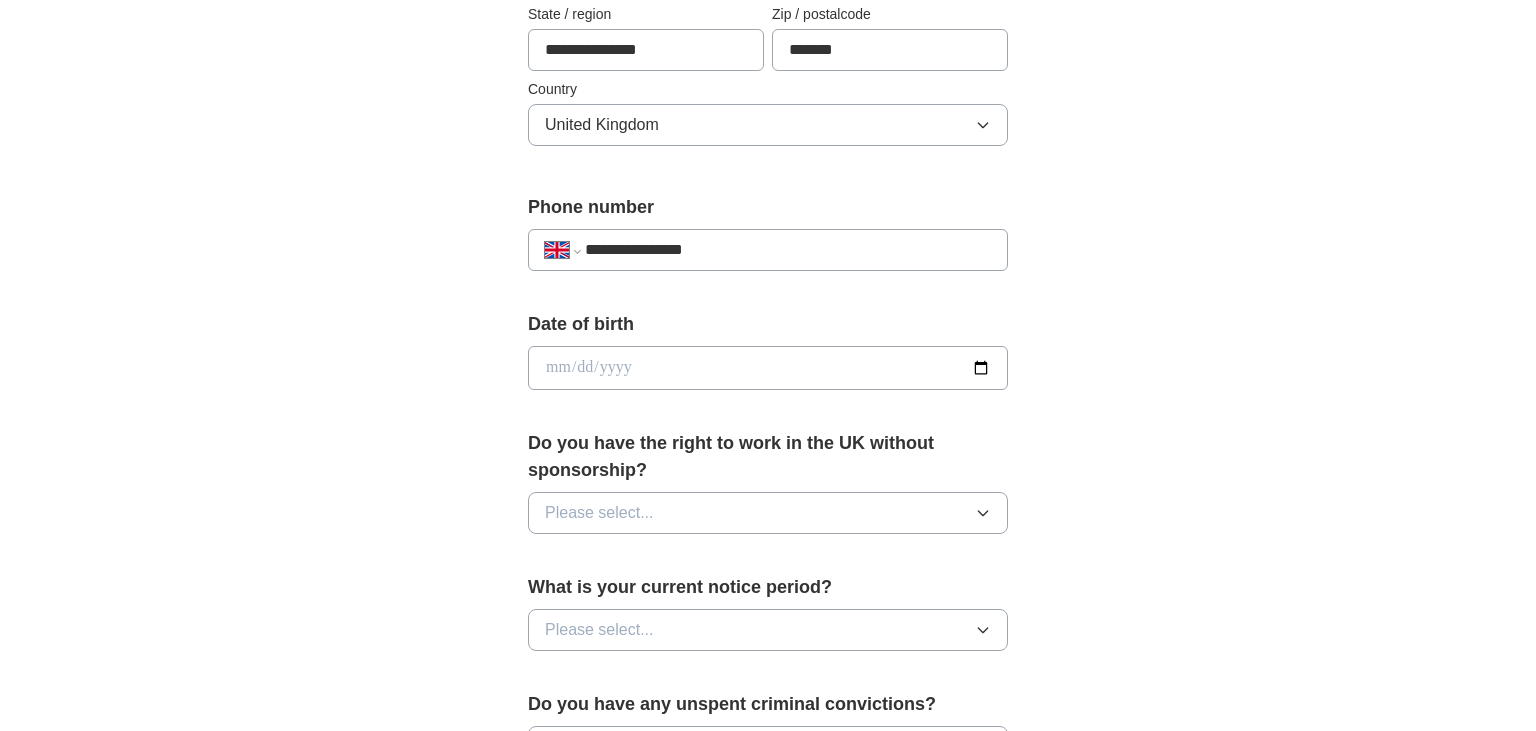 type on "**********" 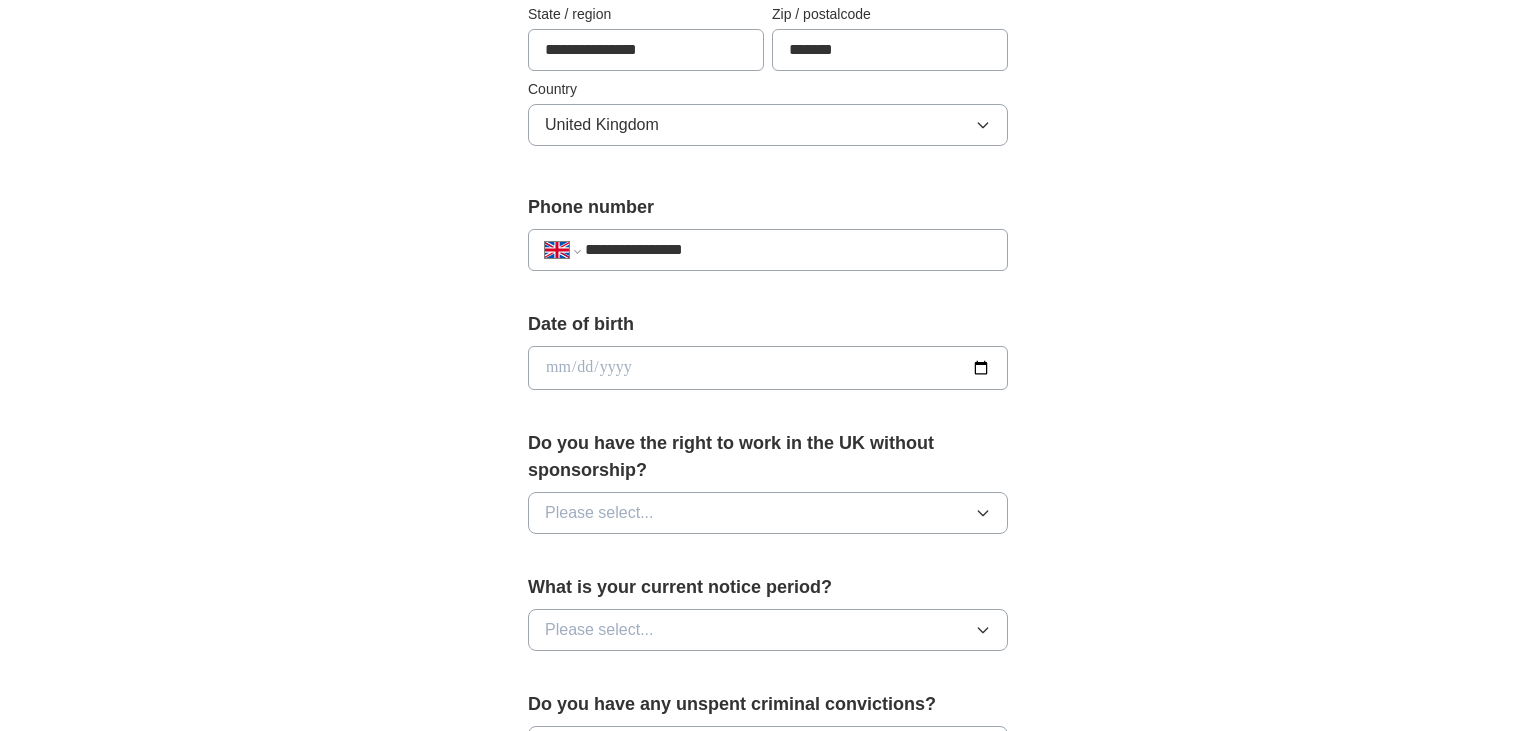 click at bounding box center [768, 368] 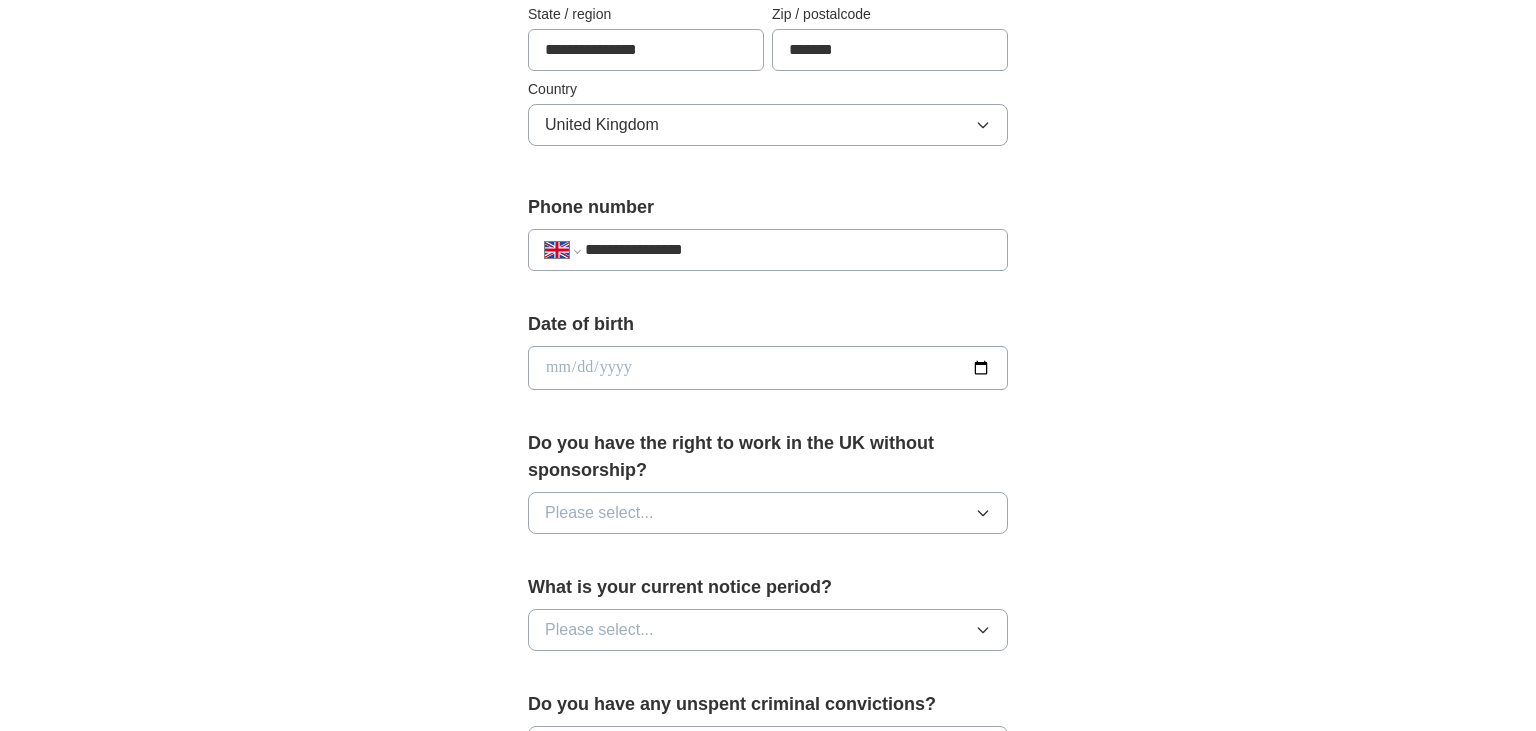 type on "**********" 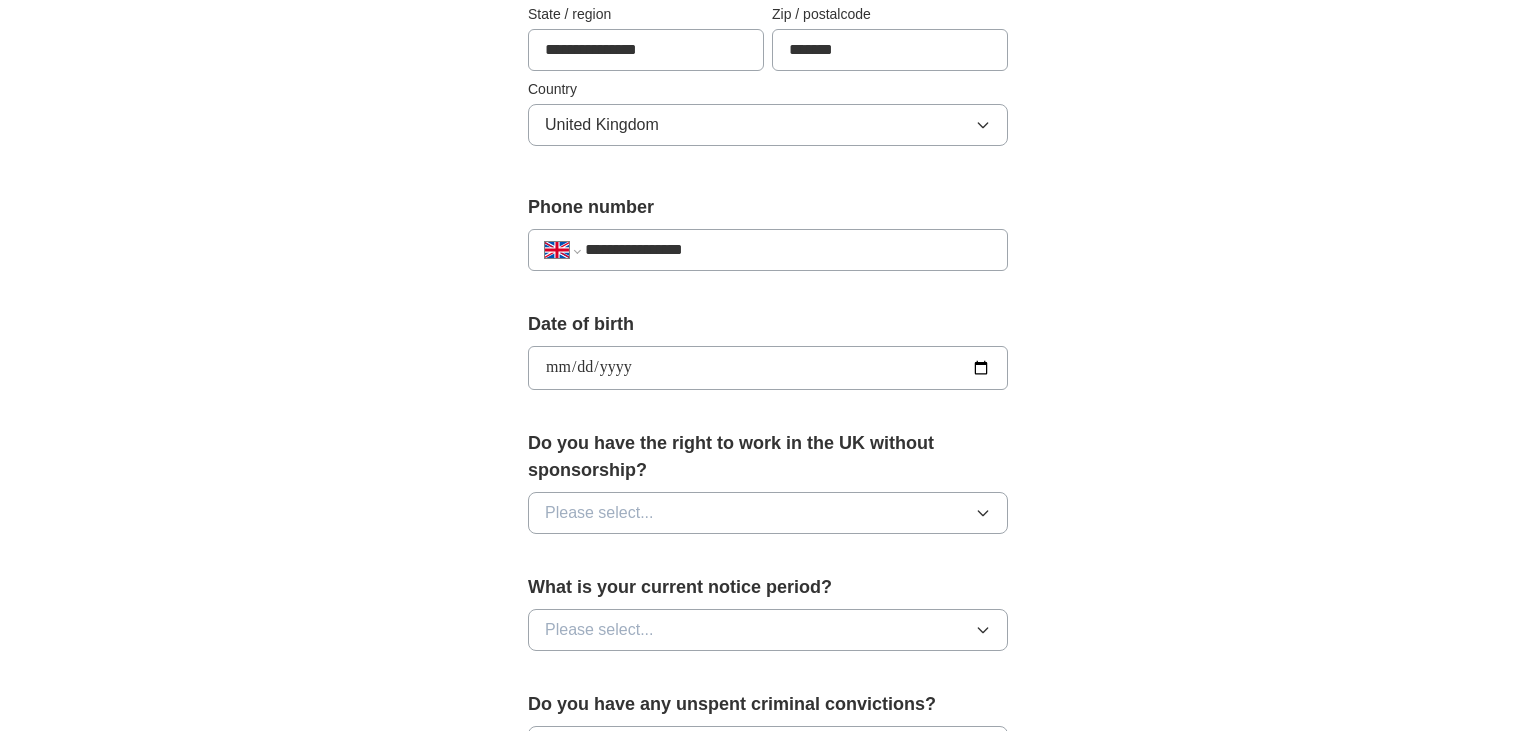click on "**********" at bounding box center [768, 342] 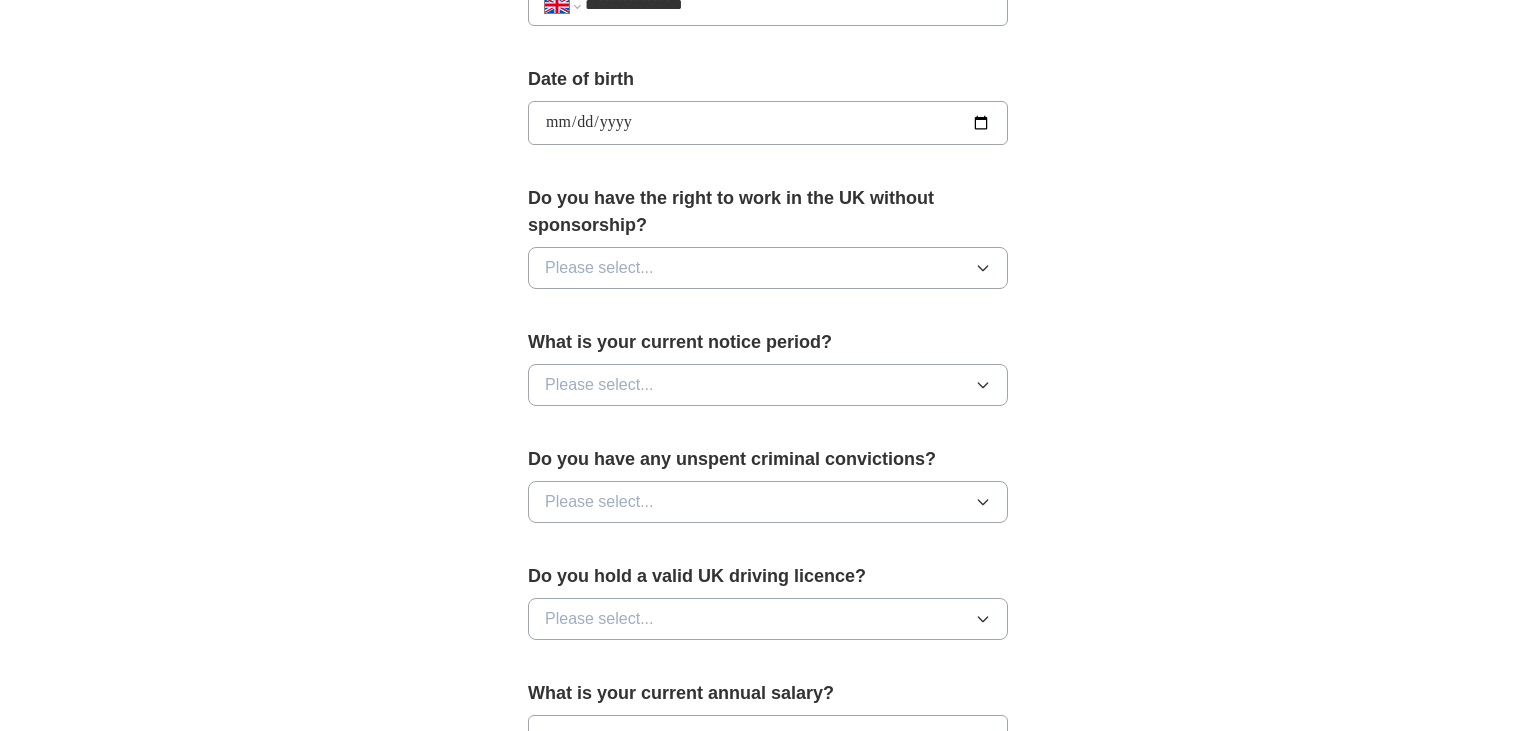 scroll, scrollTop: 897, scrollLeft: 0, axis: vertical 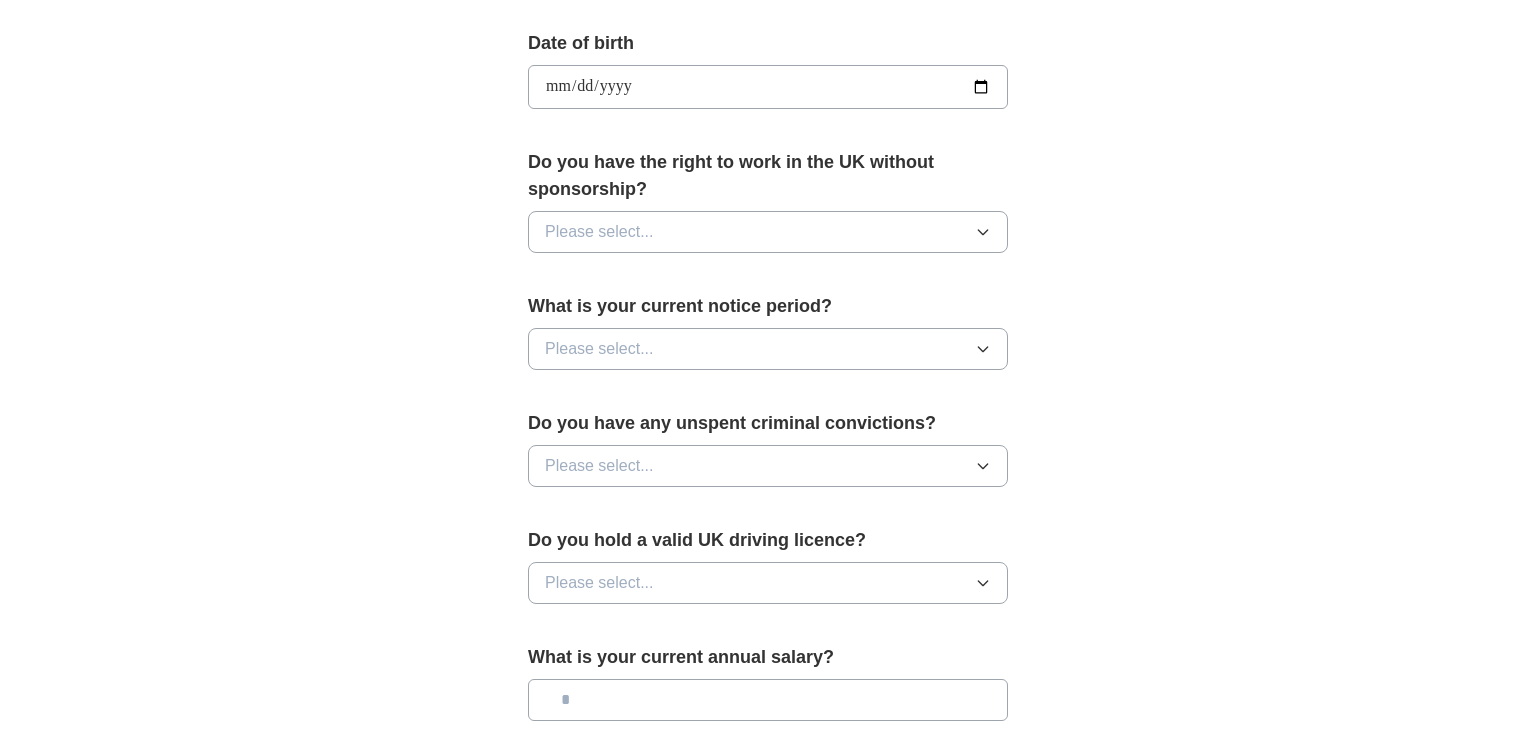 click on "Please select..." at bounding box center [599, 232] 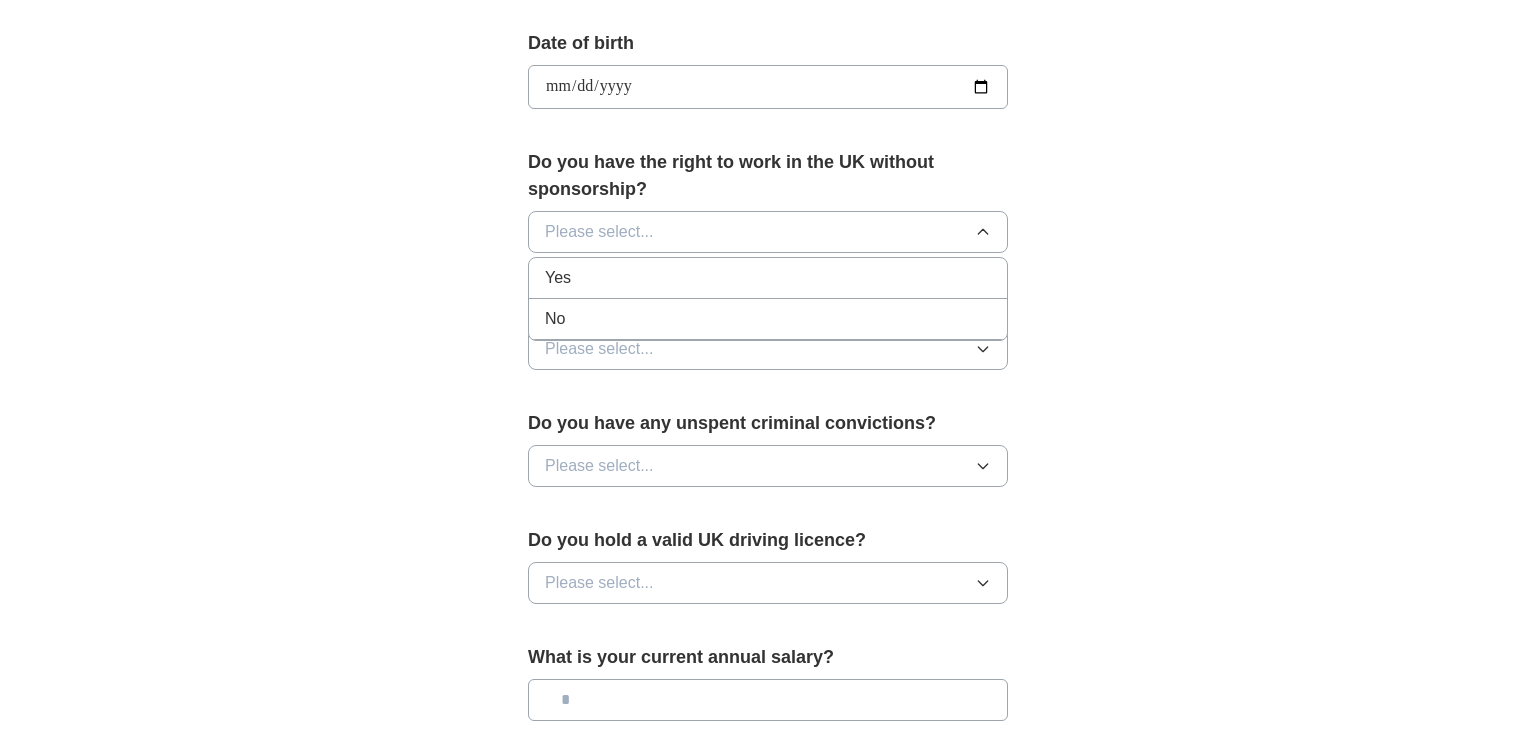 click on "Yes" at bounding box center [768, 278] 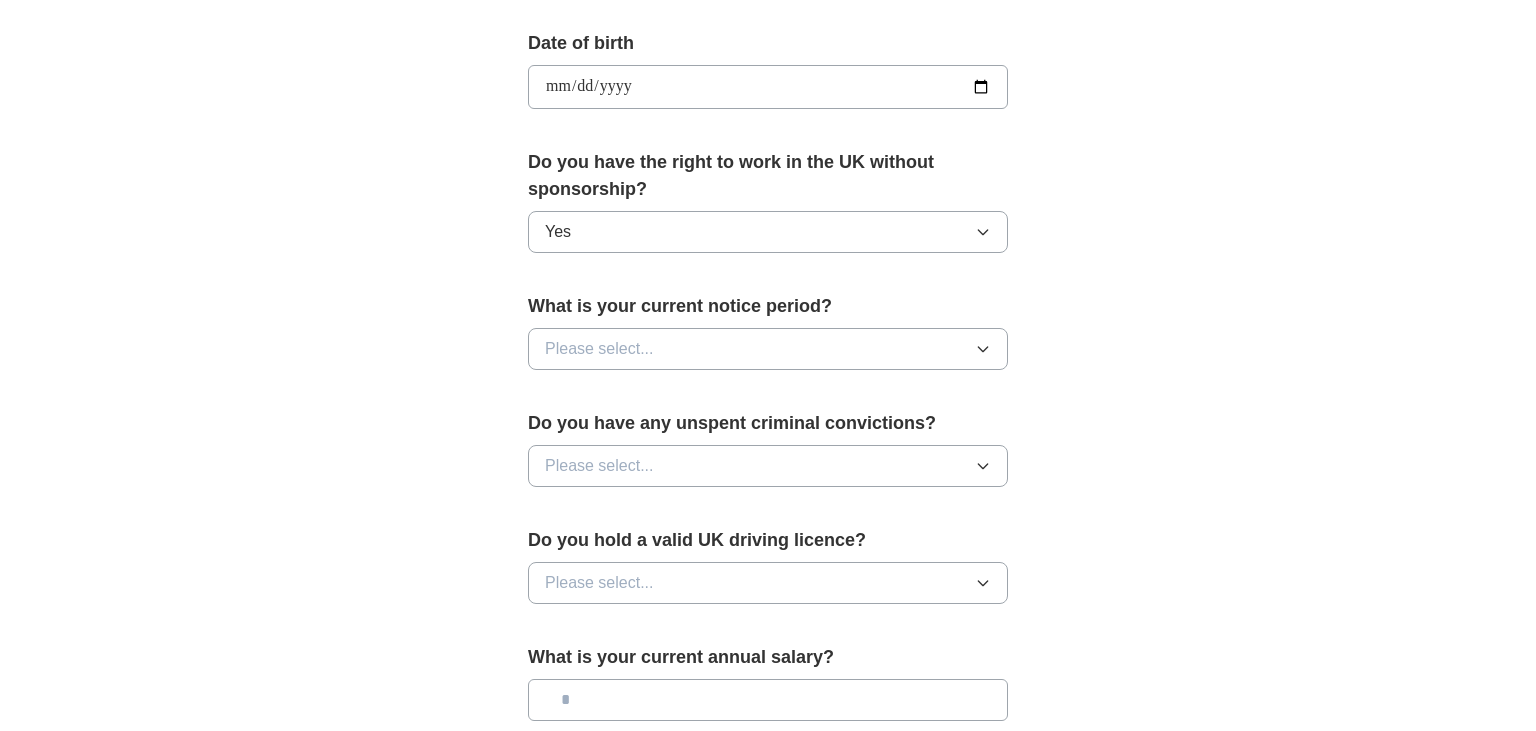 click on "Please select..." at bounding box center (599, 349) 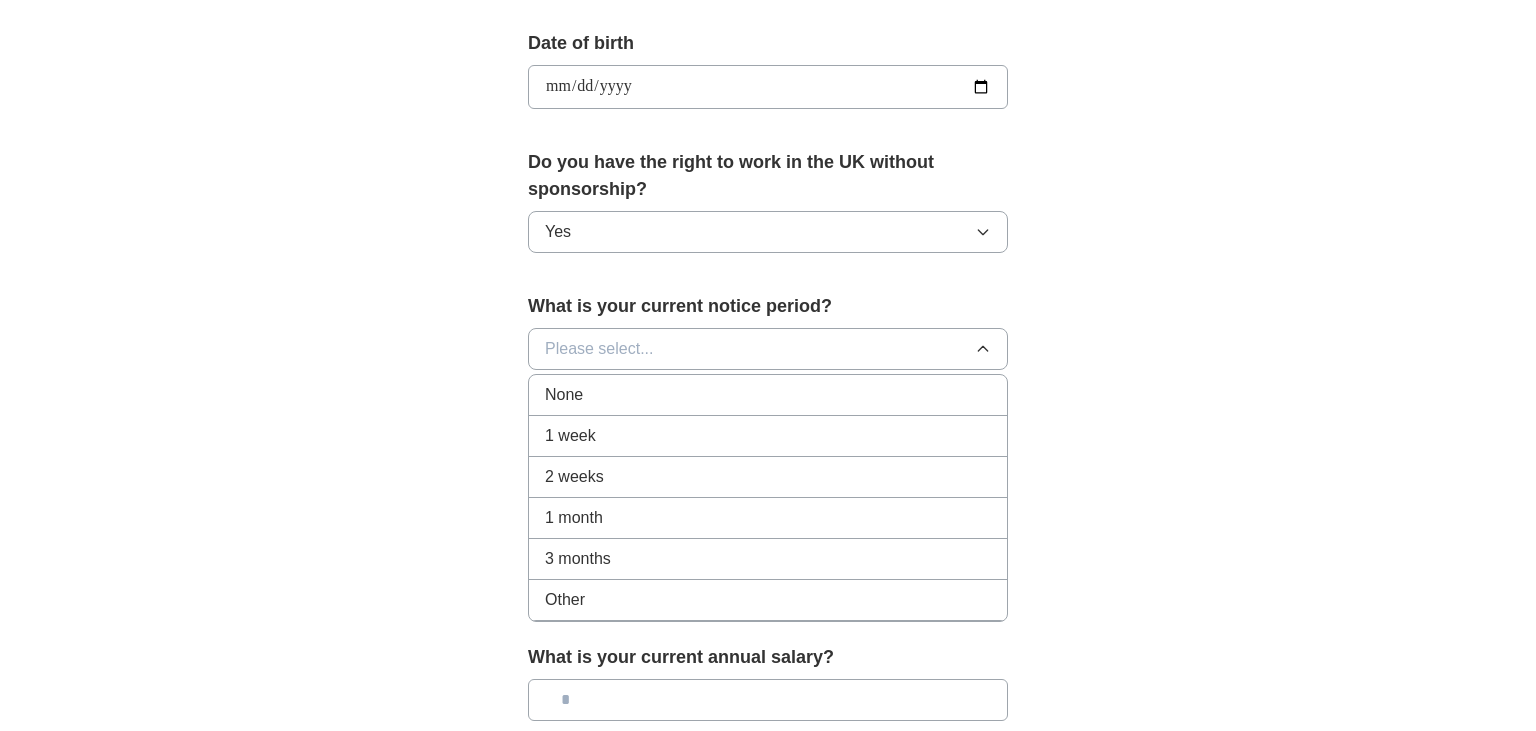 click on "1 week" at bounding box center (768, 436) 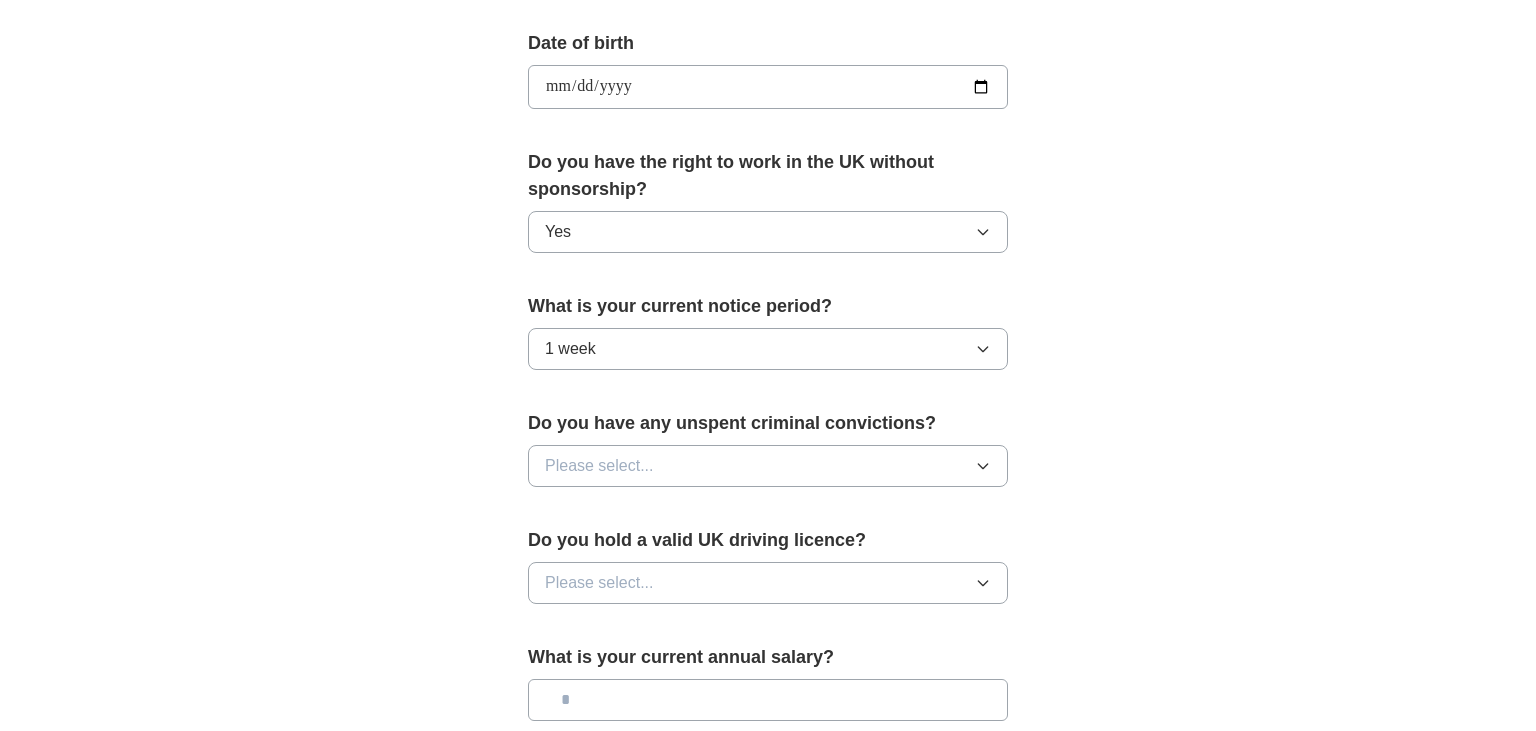click on "**********" at bounding box center [768, 61] 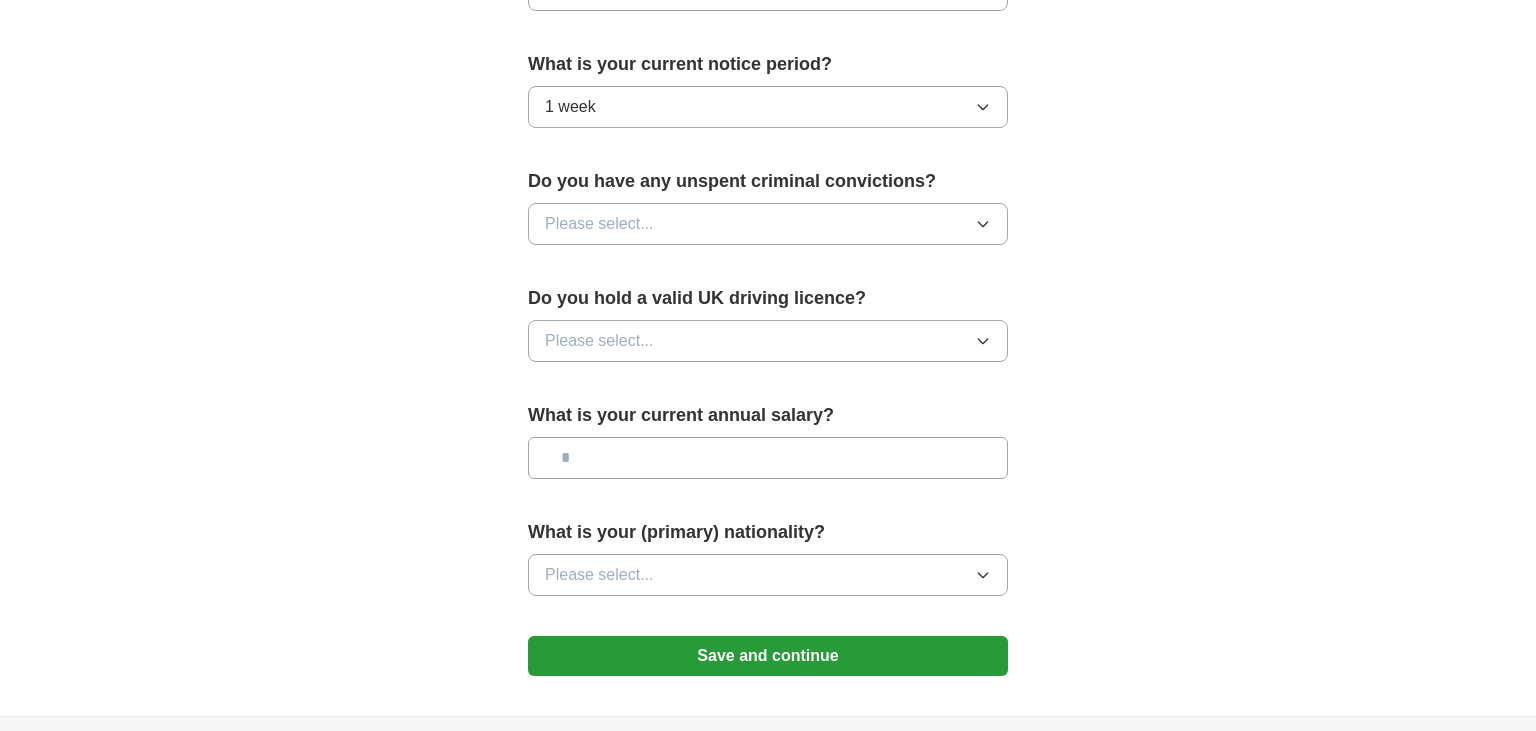 scroll, scrollTop: 1179, scrollLeft: 0, axis: vertical 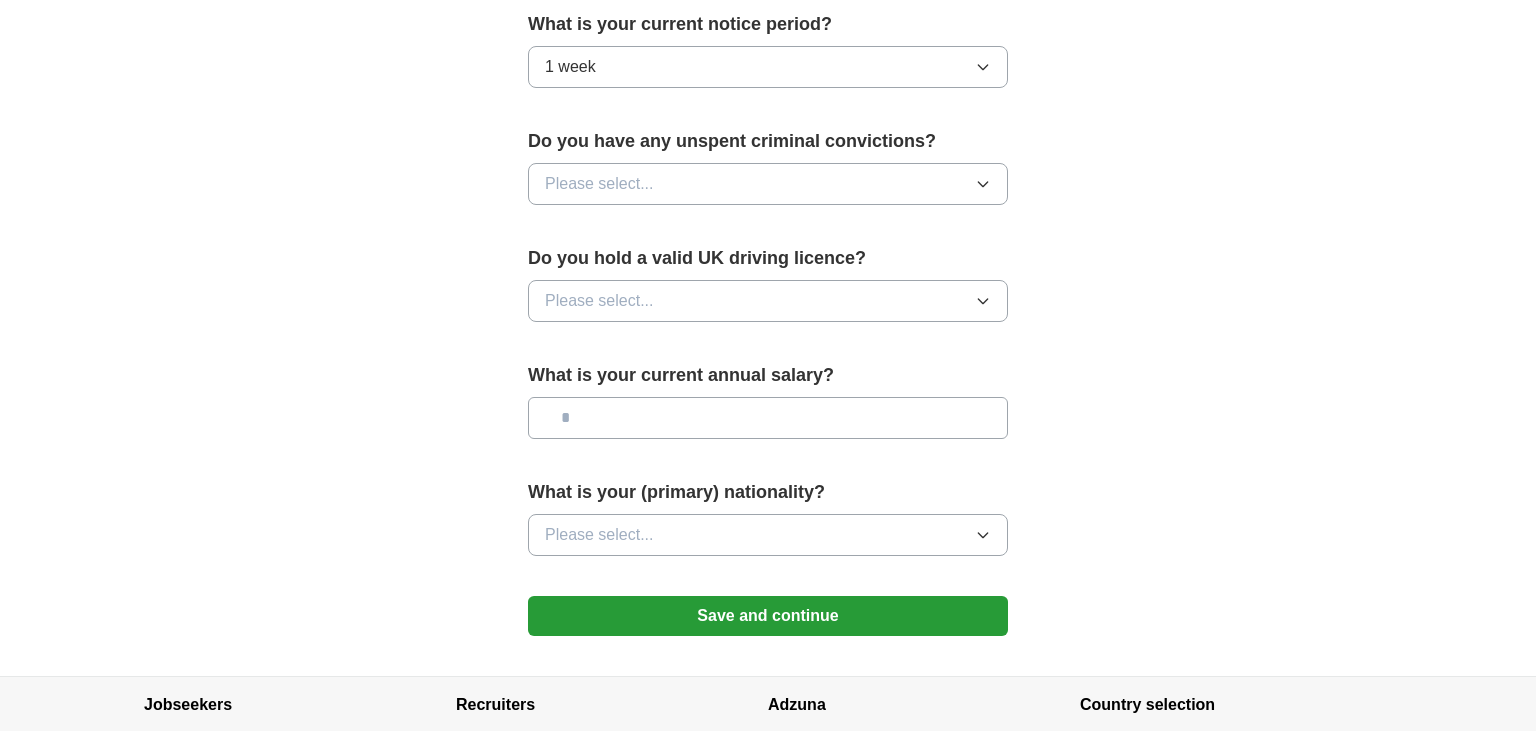 click on "Please select..." at bounding box center (768, 184) 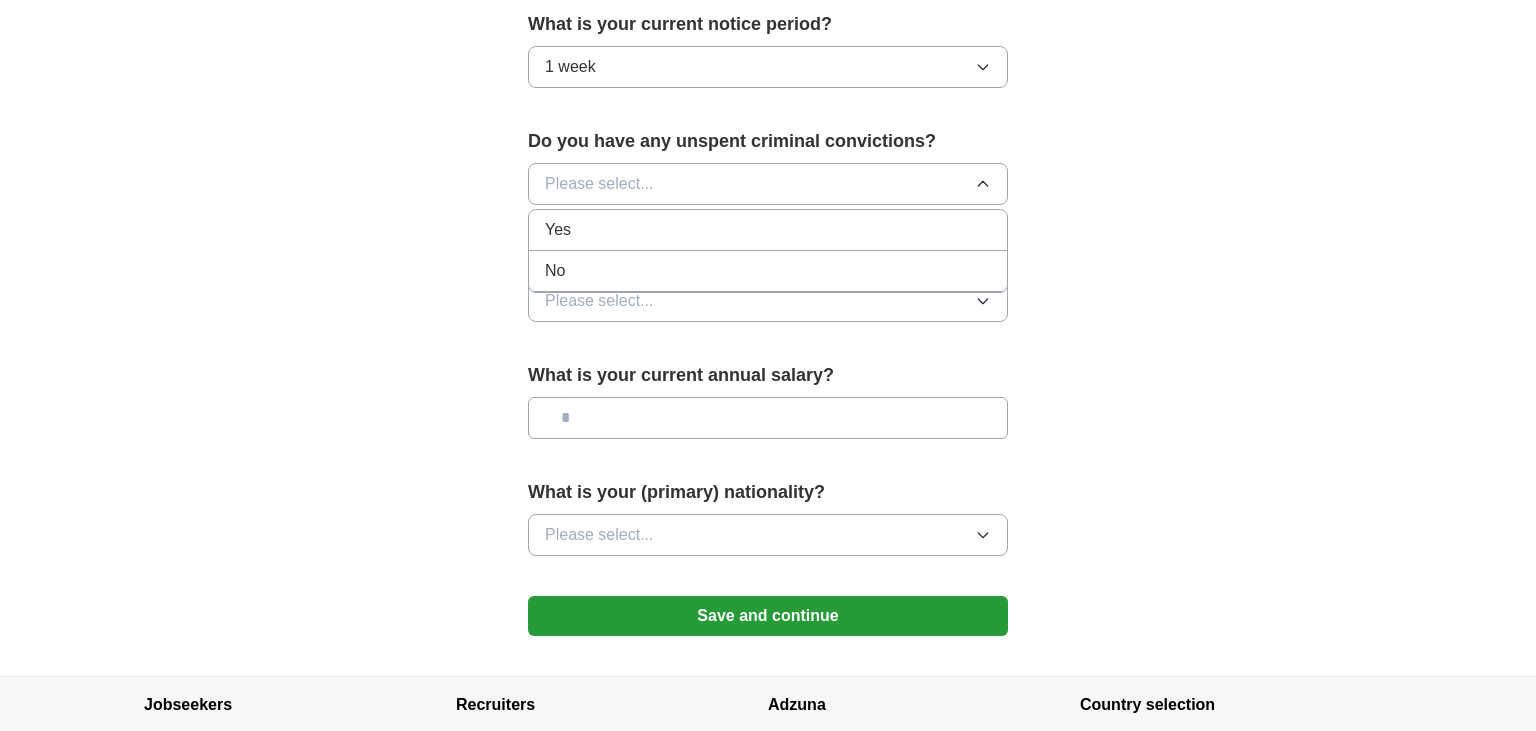 click on "No" at bounding box center (768, 271) 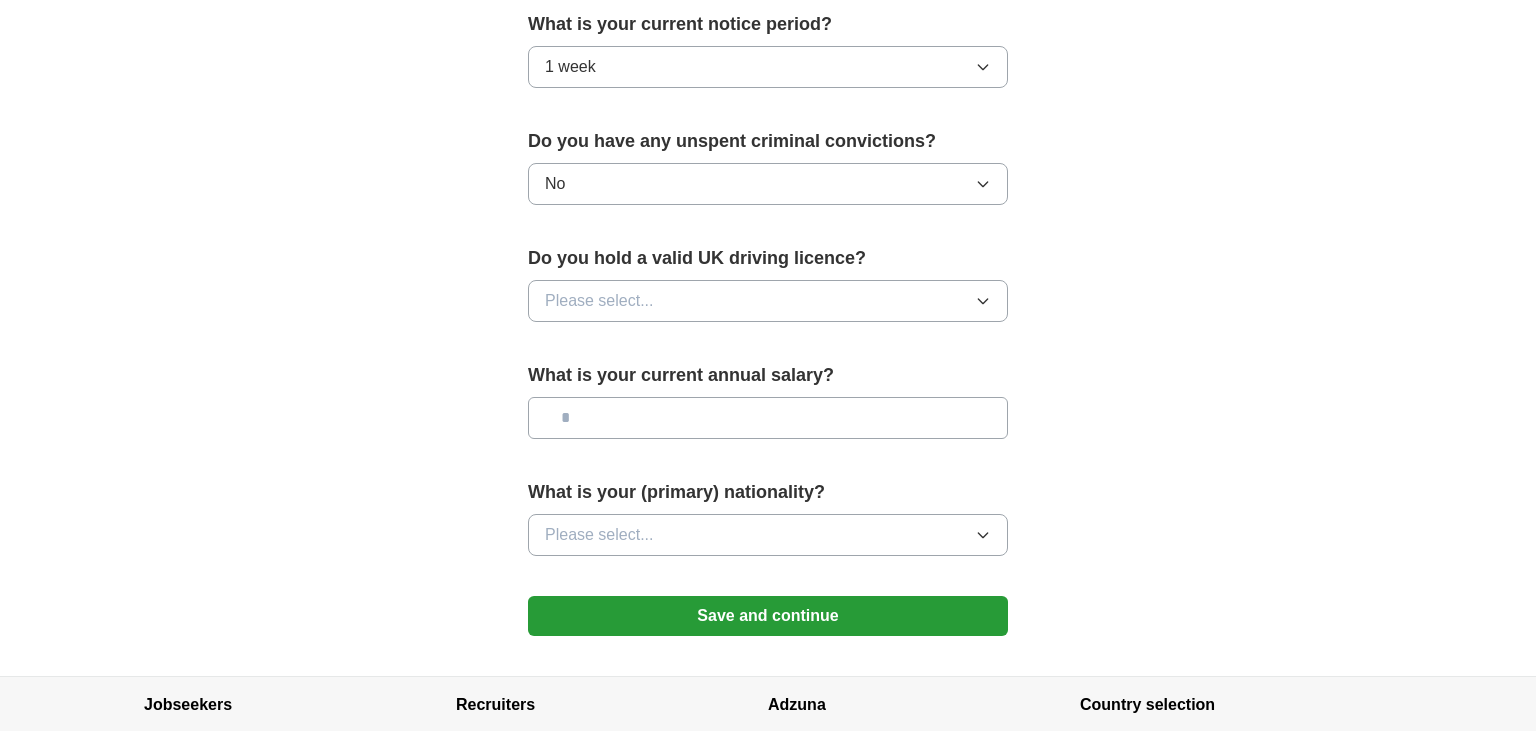 click on "Please select..." at bounding box center [768, 301] 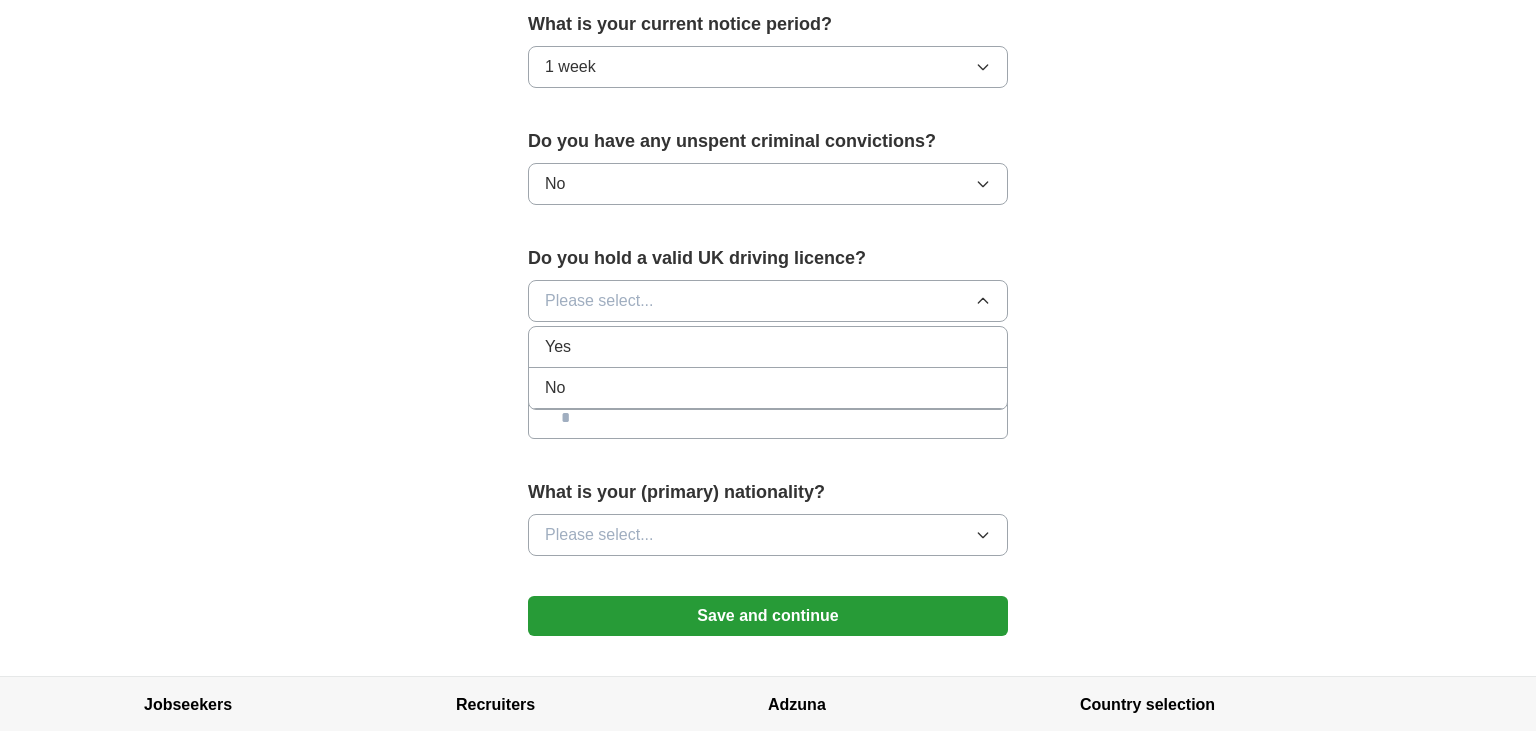 click on "Yes" at bounding box center (768, 347) 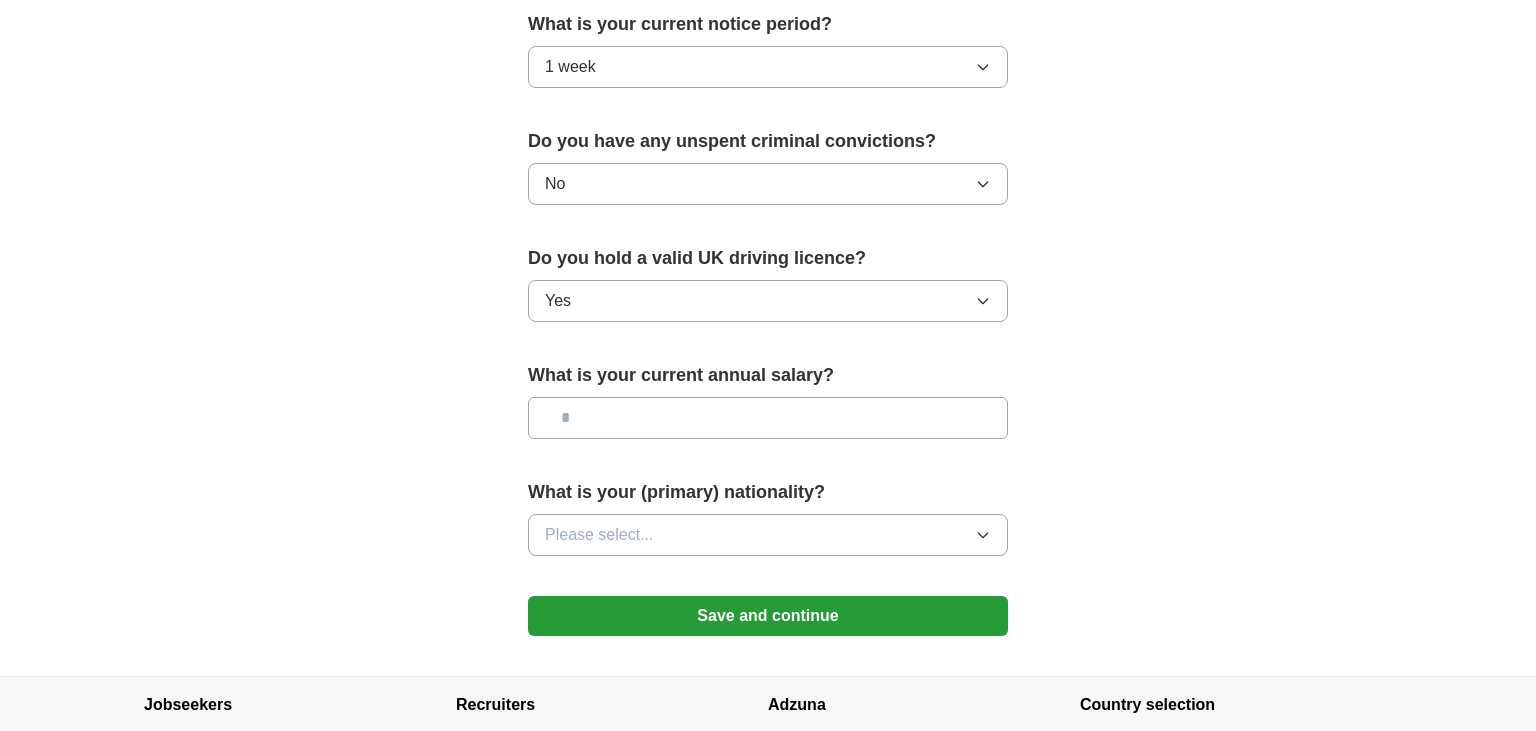 click at bounding box center (768, 418) 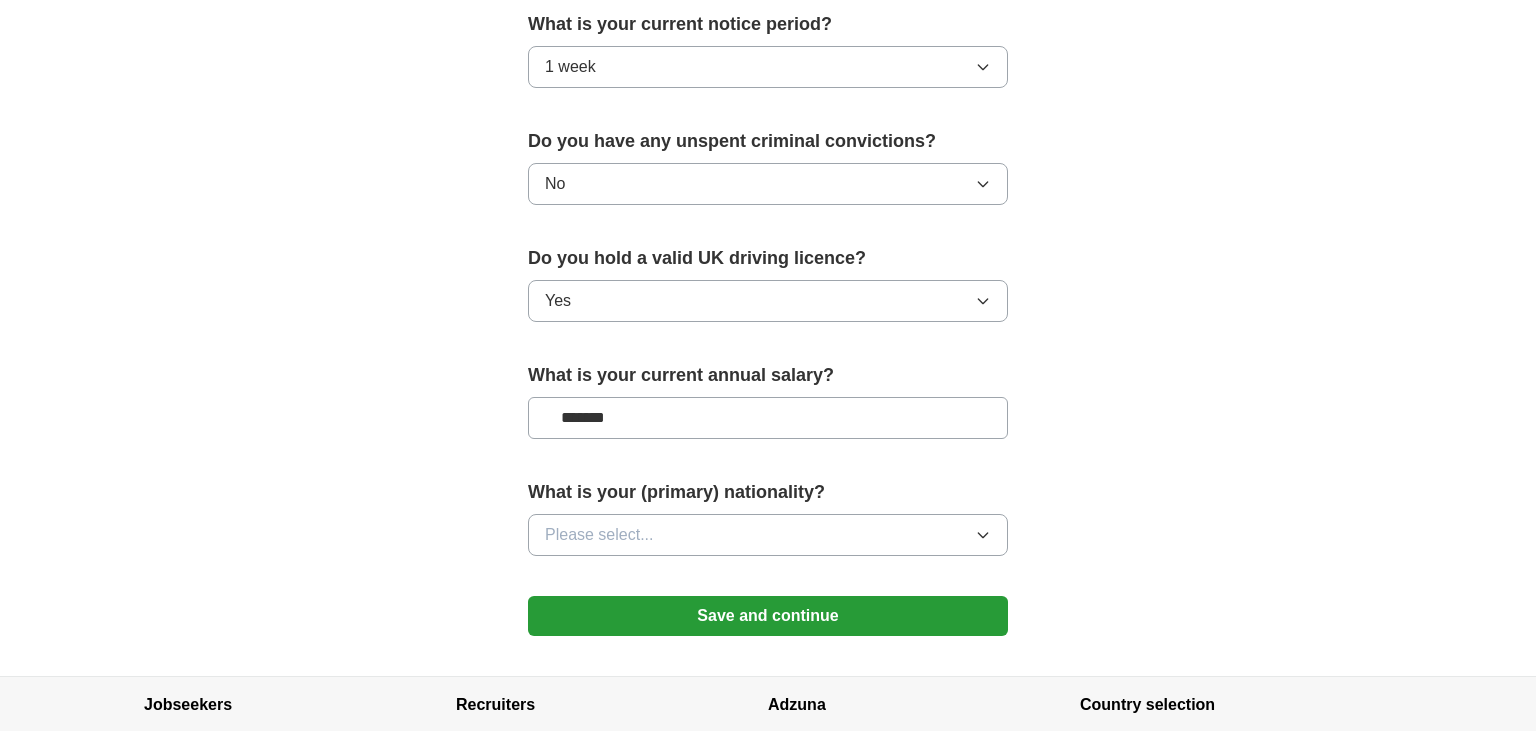 type on "*******" 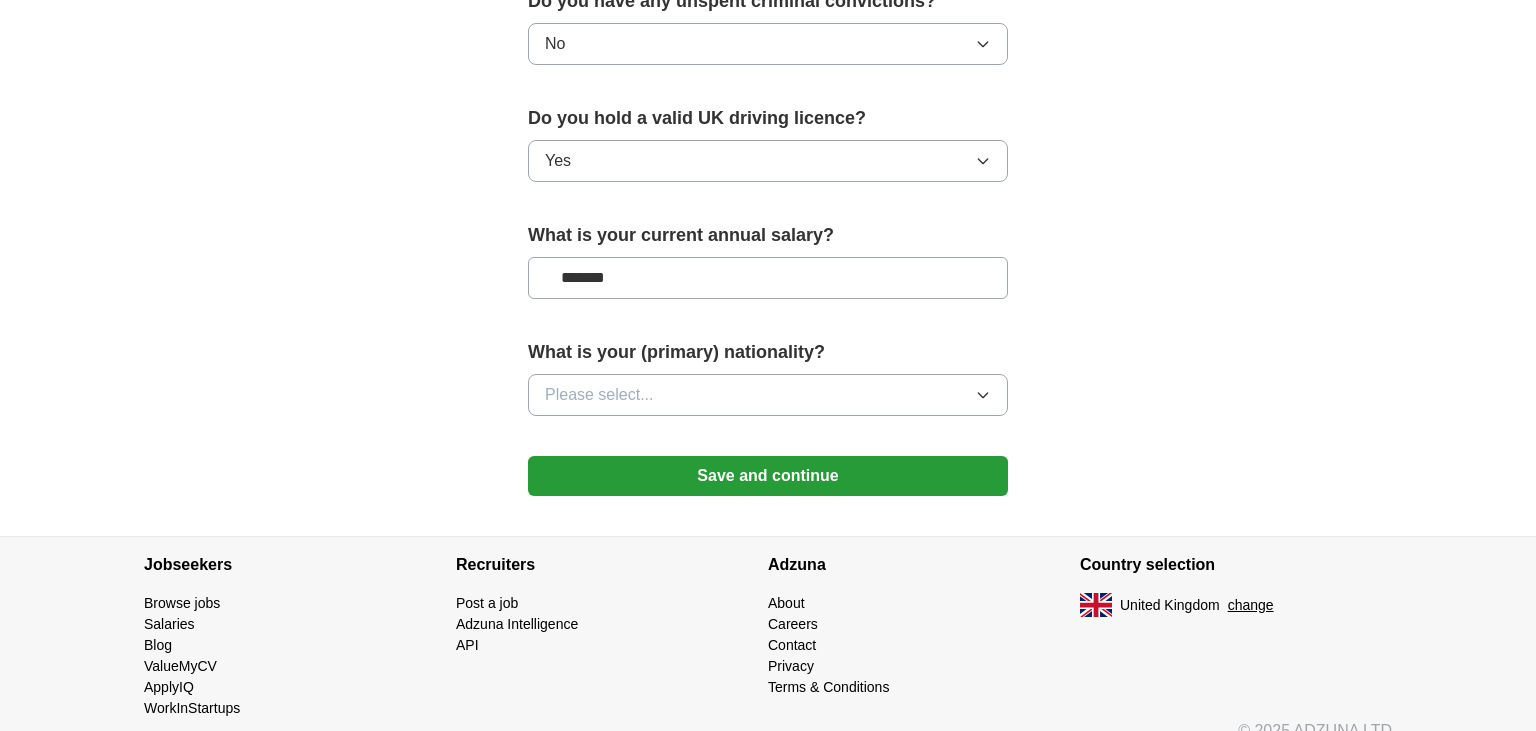 scroll, scrollTop: 1339, scrollLeft: 0, axis: vertical 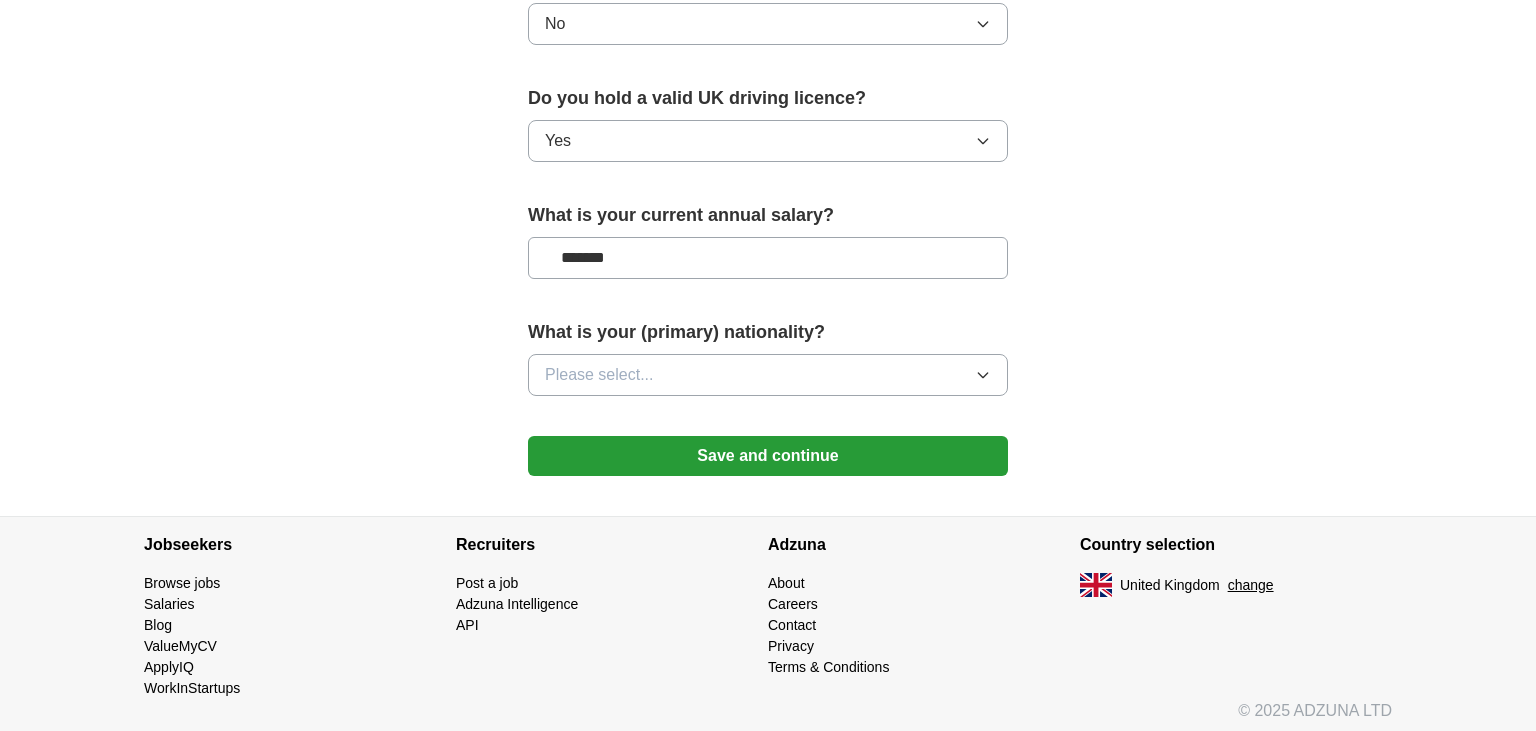 click on "Please select..." at bounding box center [768, 375] 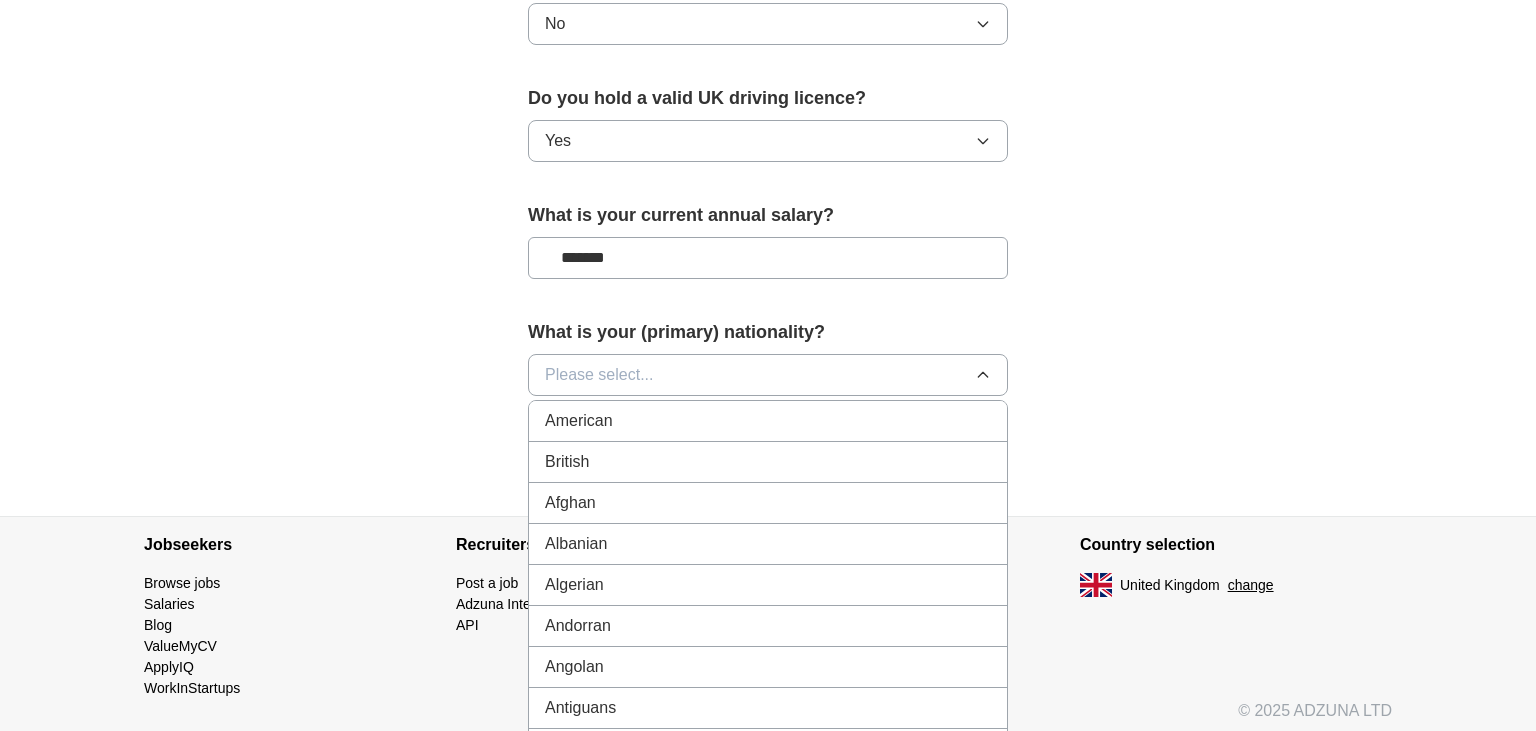 type 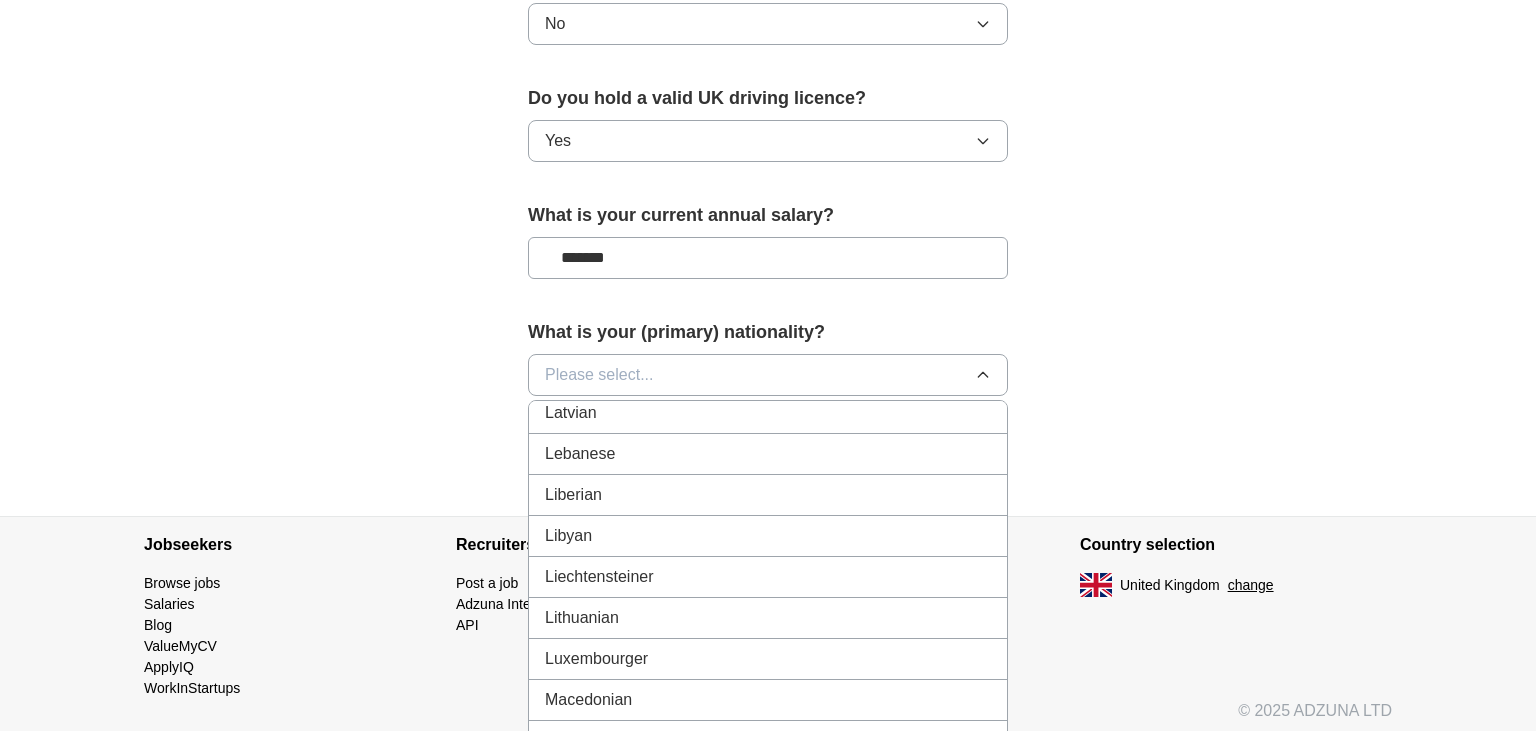 scroll, scrollTop: 3942, scrollLeft: 0, axis: vertical 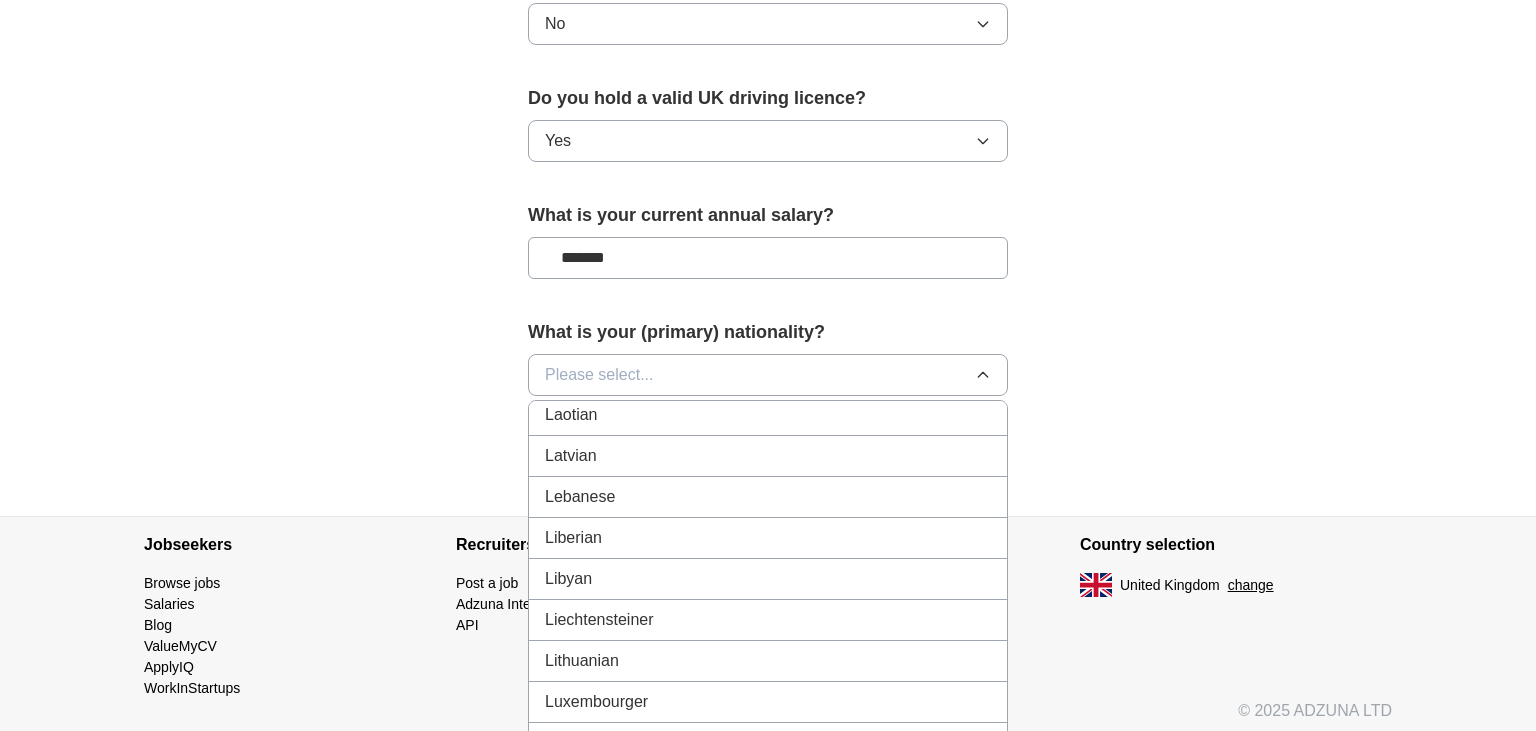 click on "Latvian" at bounding box center [768, 456] 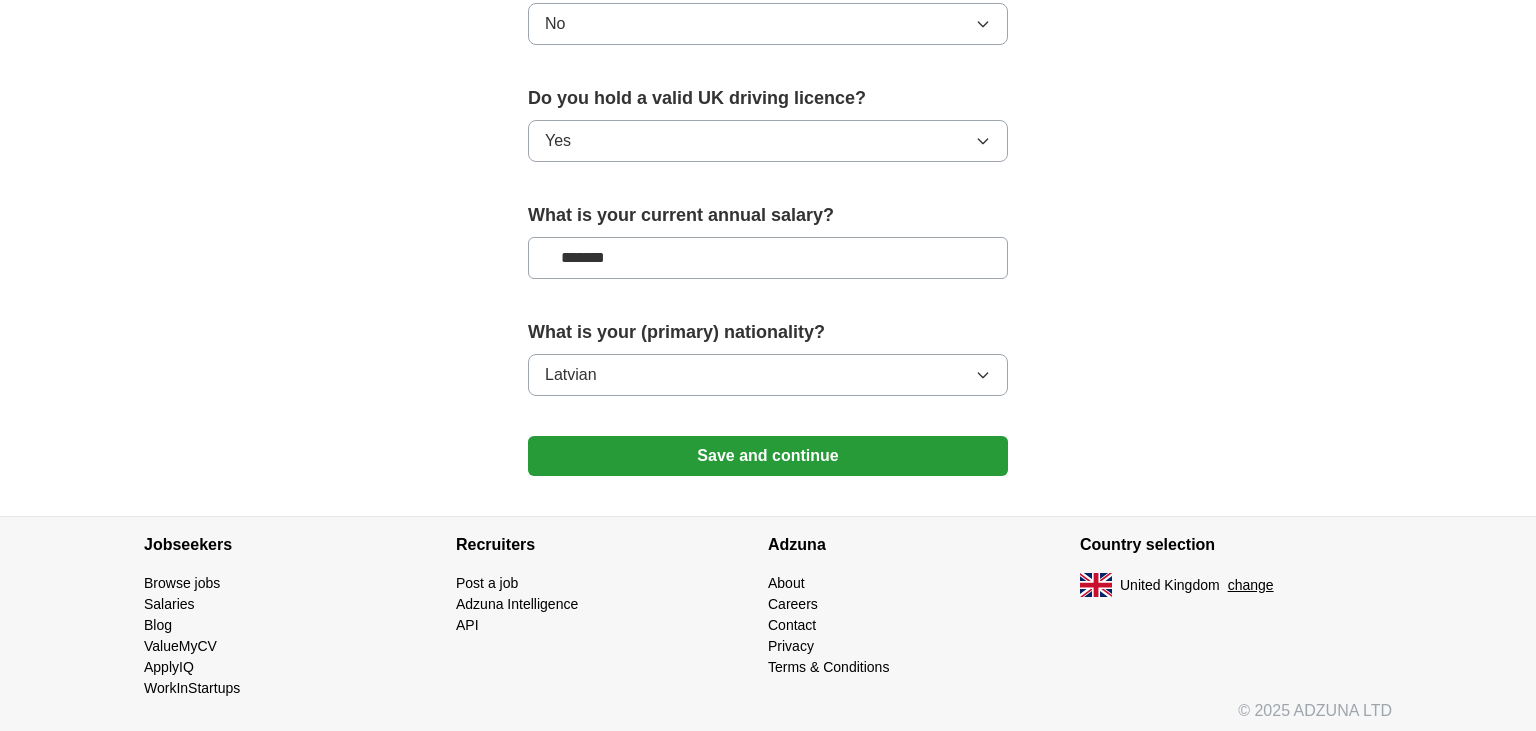 drag, startPoint x: 437, startPoint y: 391, endPoint x: 625, endPoint y: 430, distance: 192.00261 